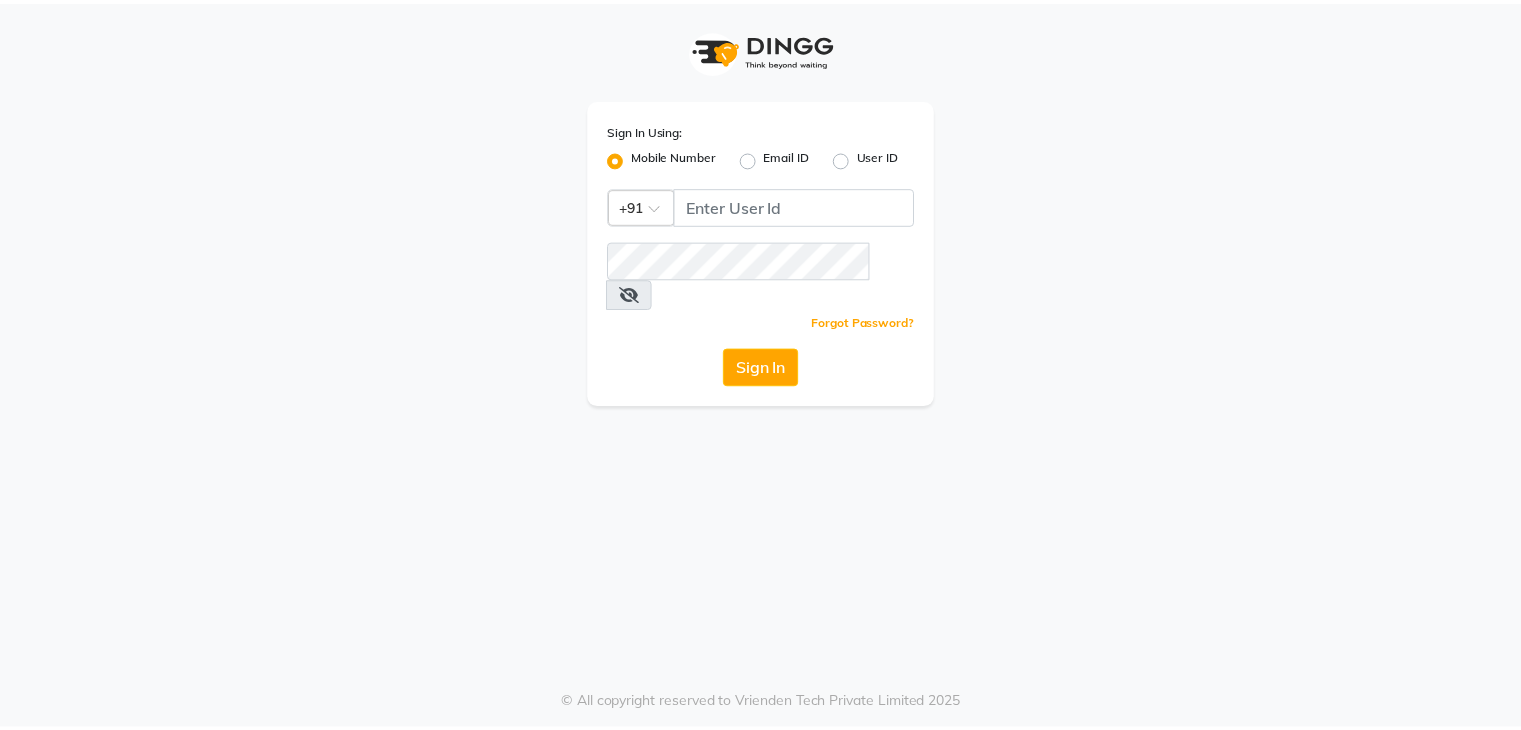 scroll, scrollTop: 0, scrollLeft: 0, axis: both 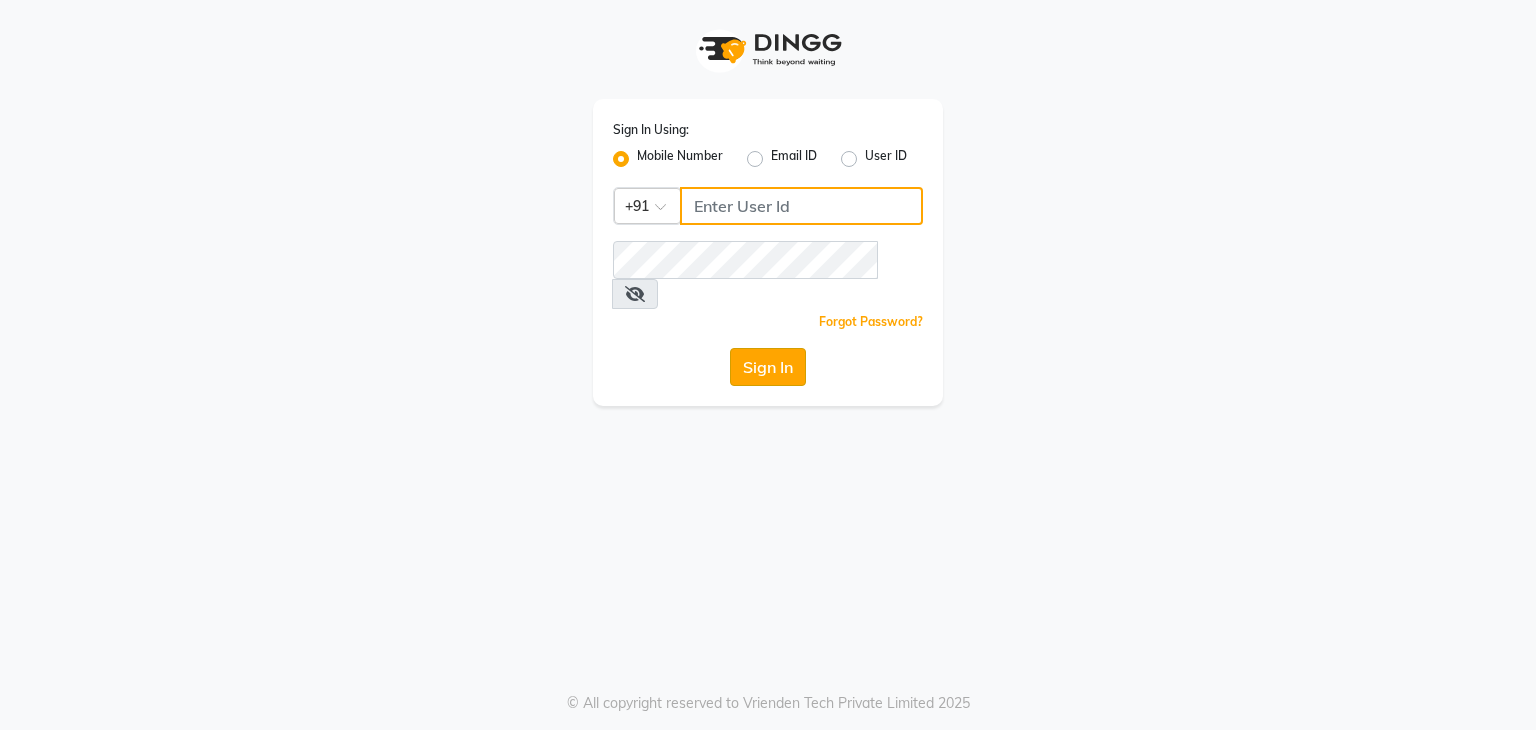 type on "7710879431" 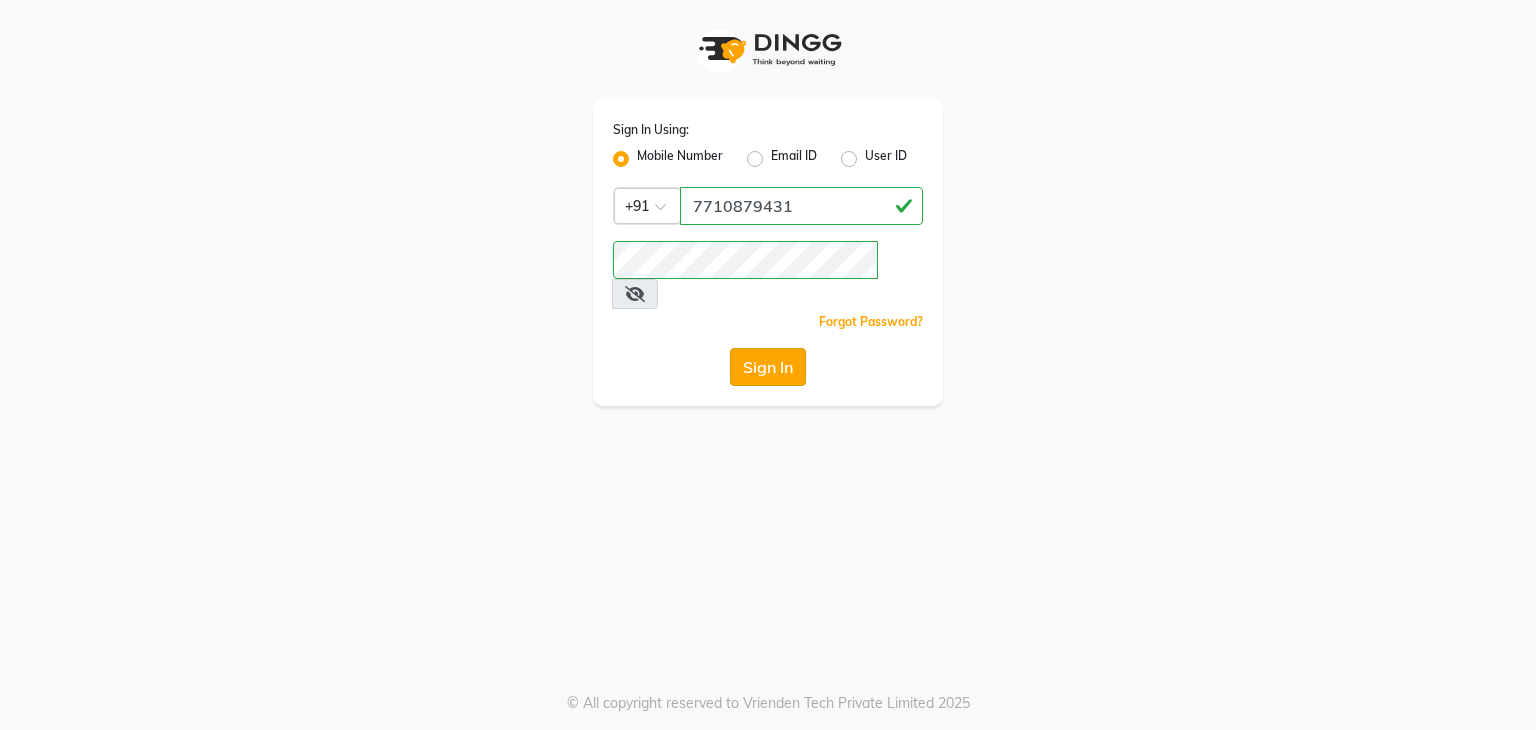 click on "Sign In" 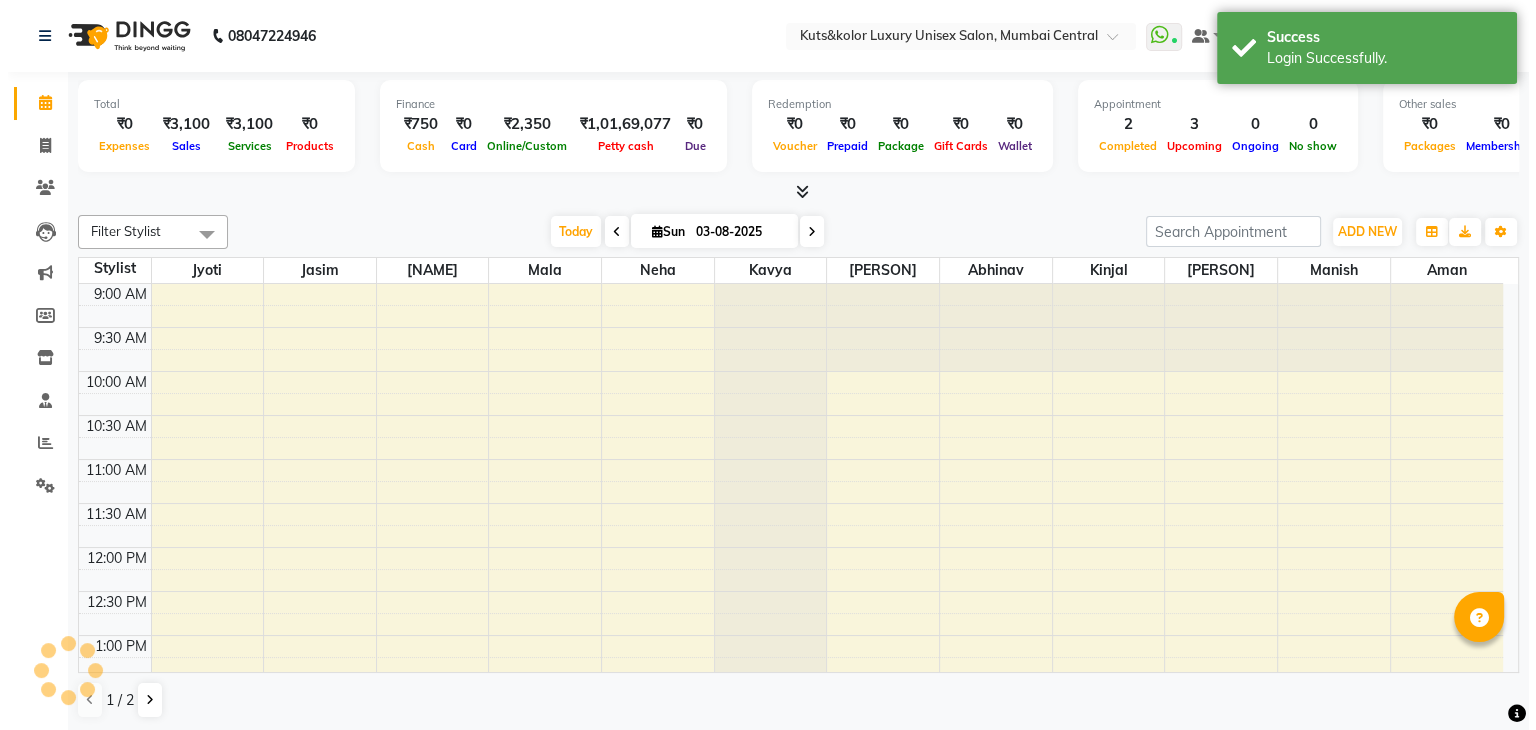 scroll, scrollTop: 611, scrollLeft: 0, axis: vertical 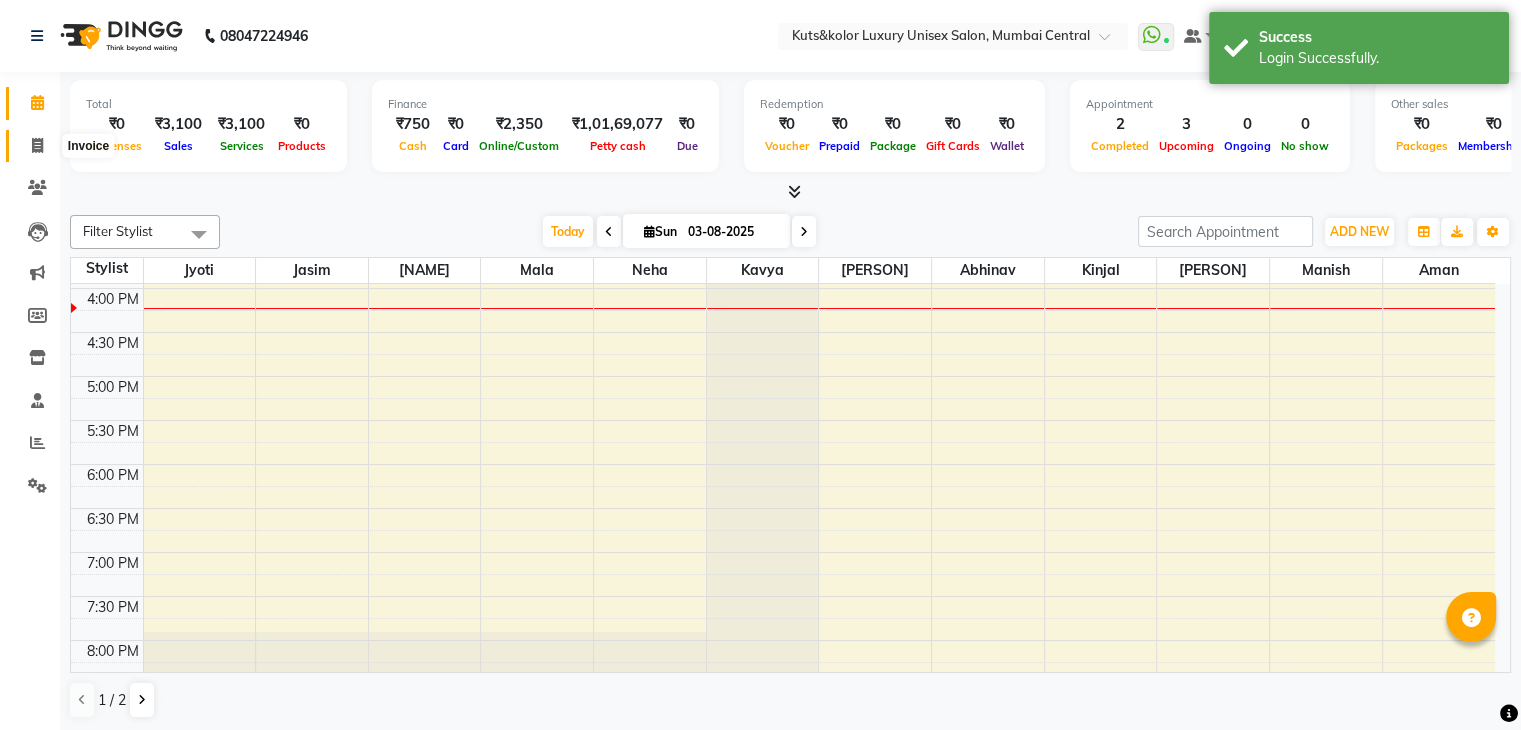 click 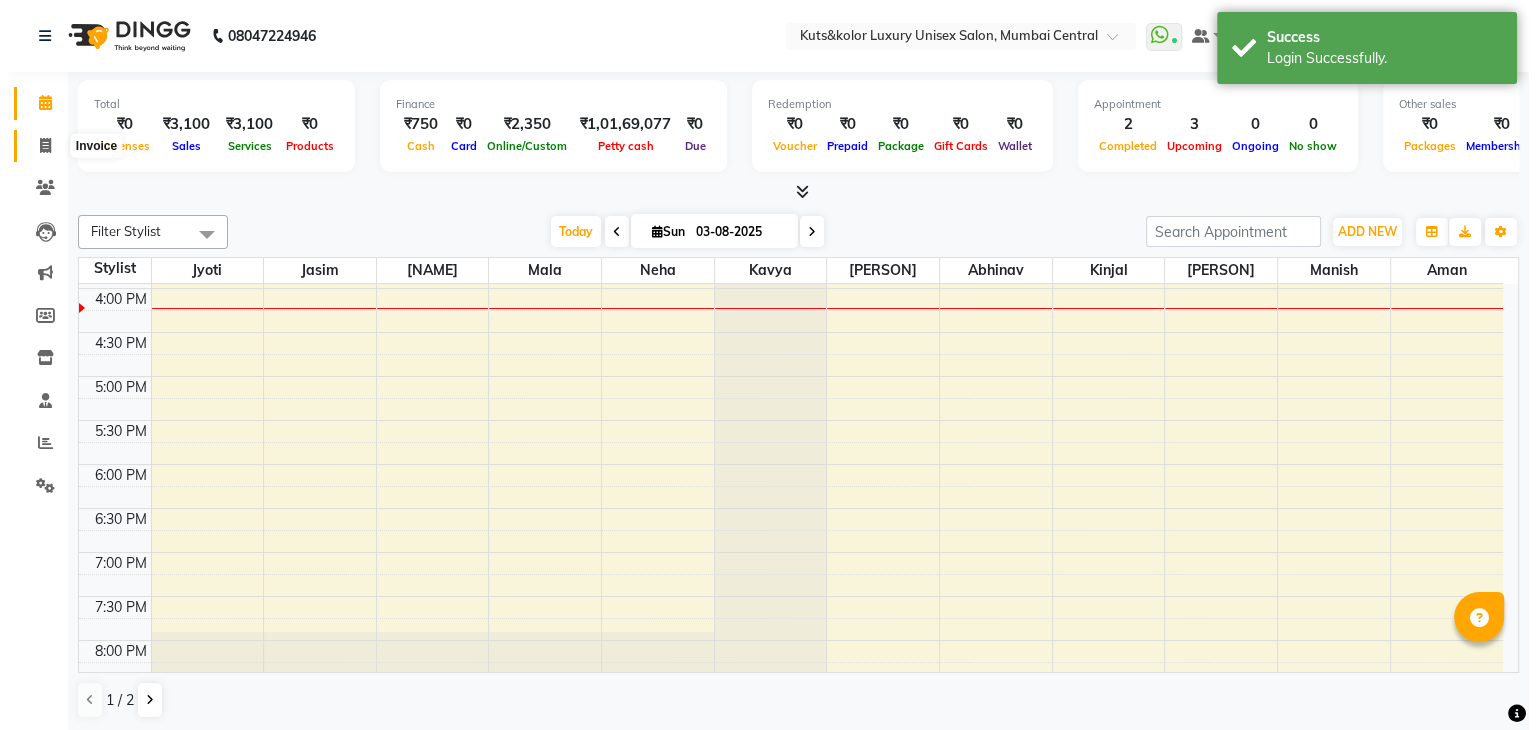 select on "service" 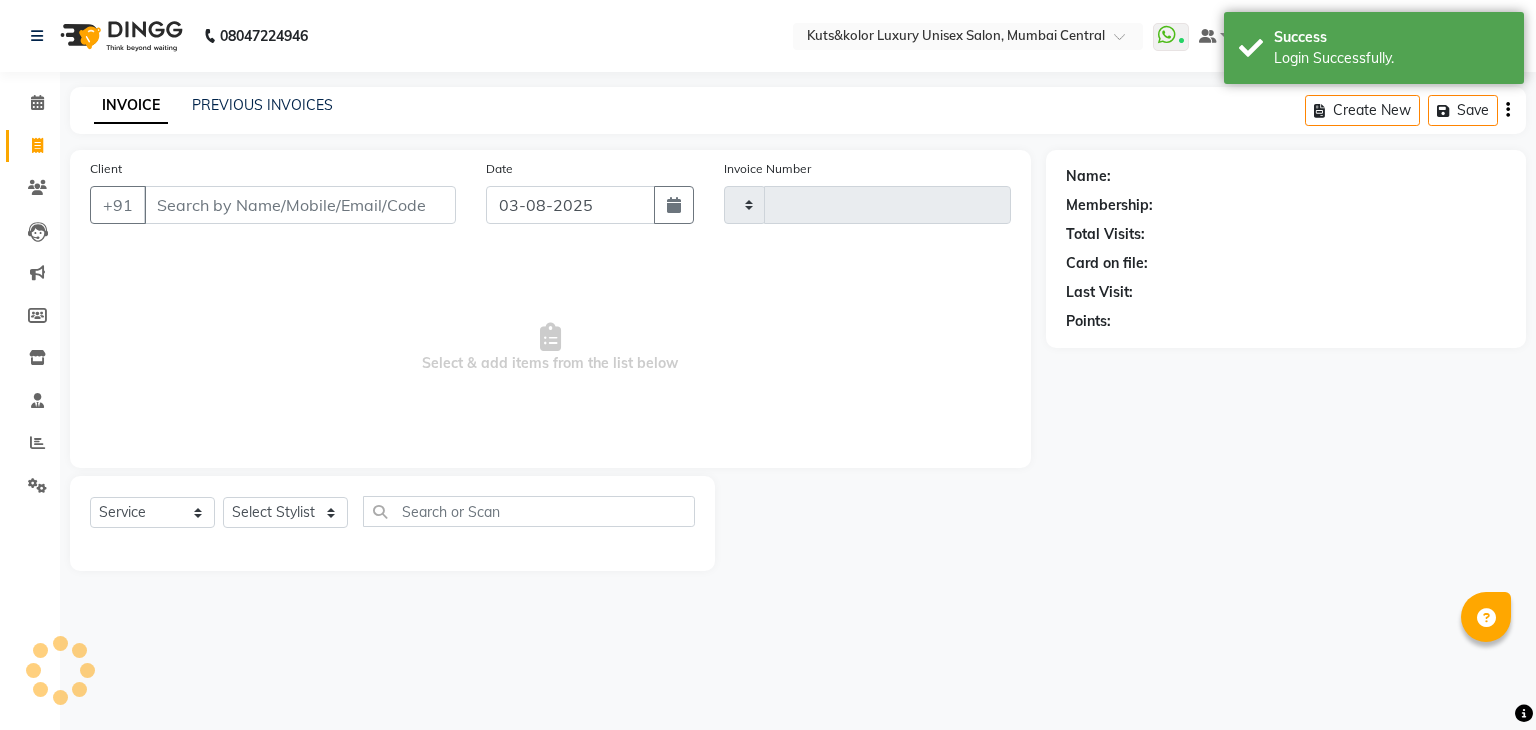 type on "1894" 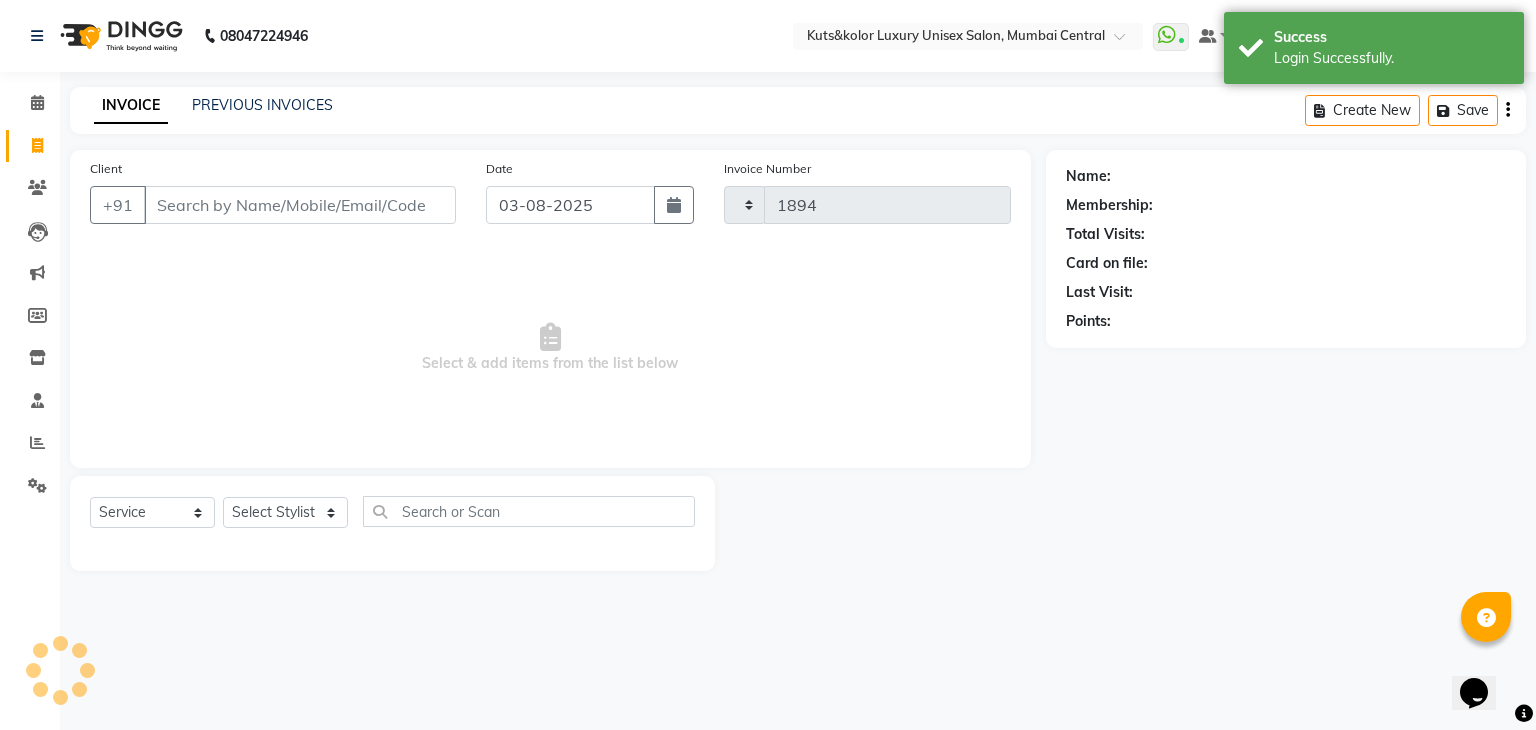 select on "4172" 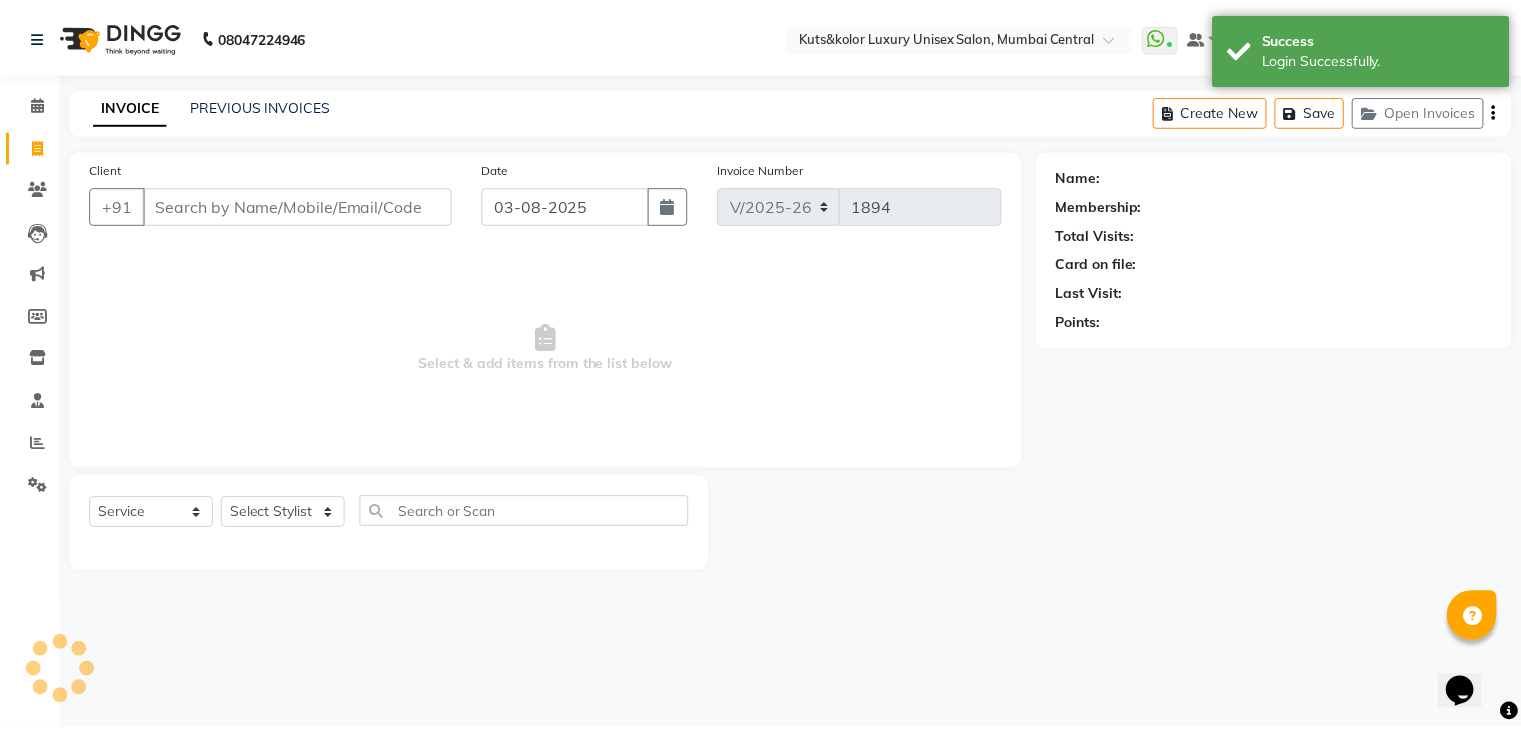 scroll, scrollTop: 0, scrollLeft: 0, axis: both 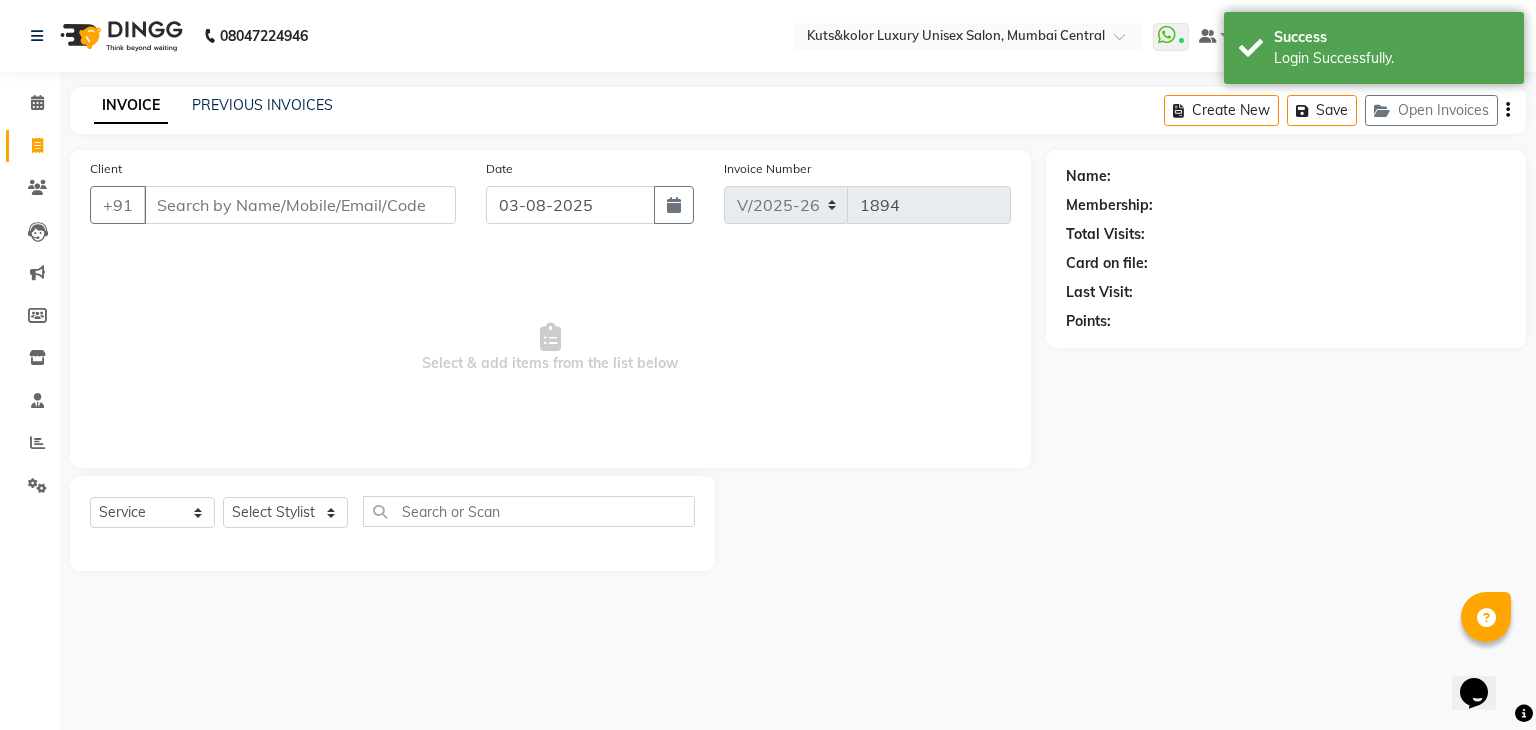 click on "Client" at bounding box center (300, 205) 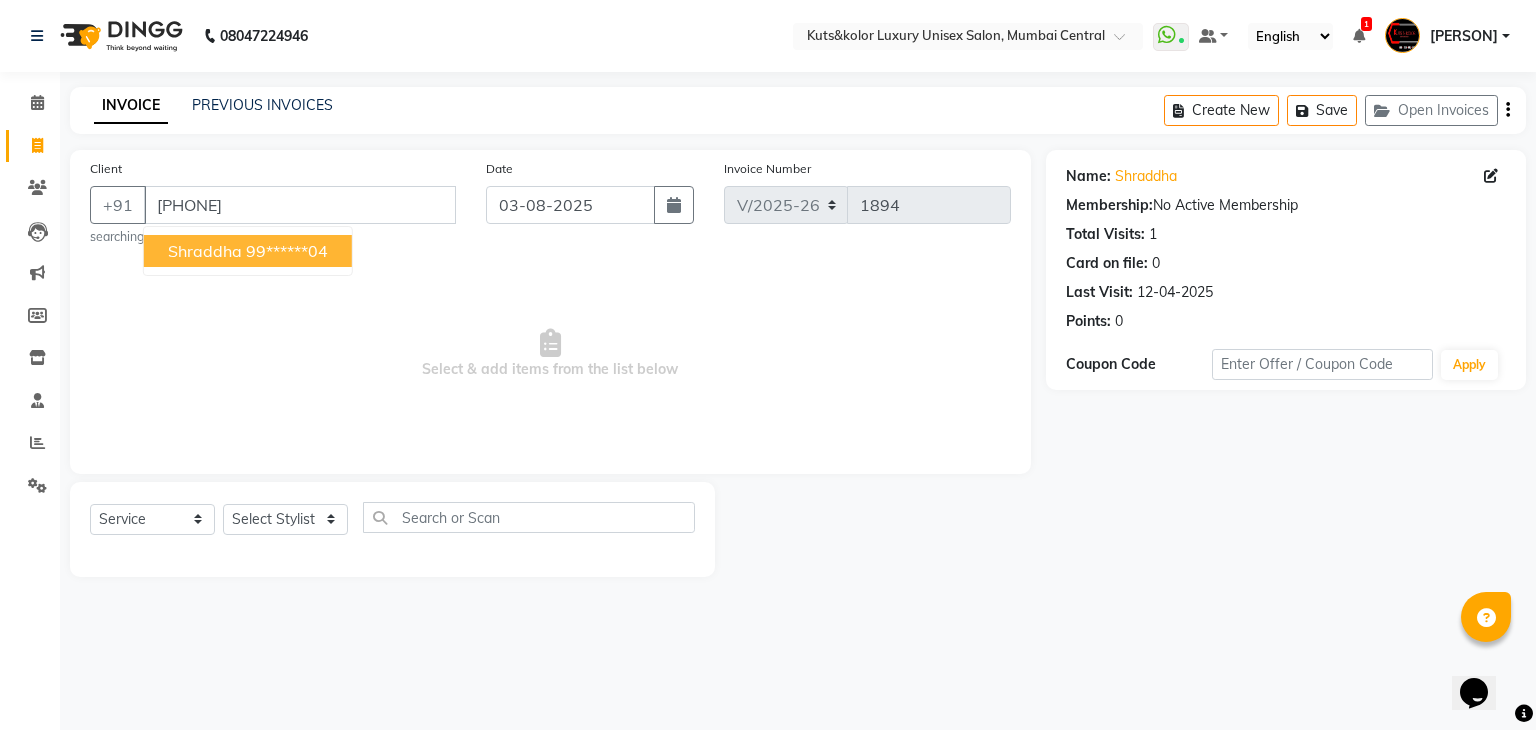 click on "[NAME] [PHONE]" at bounding box center (248, 251) 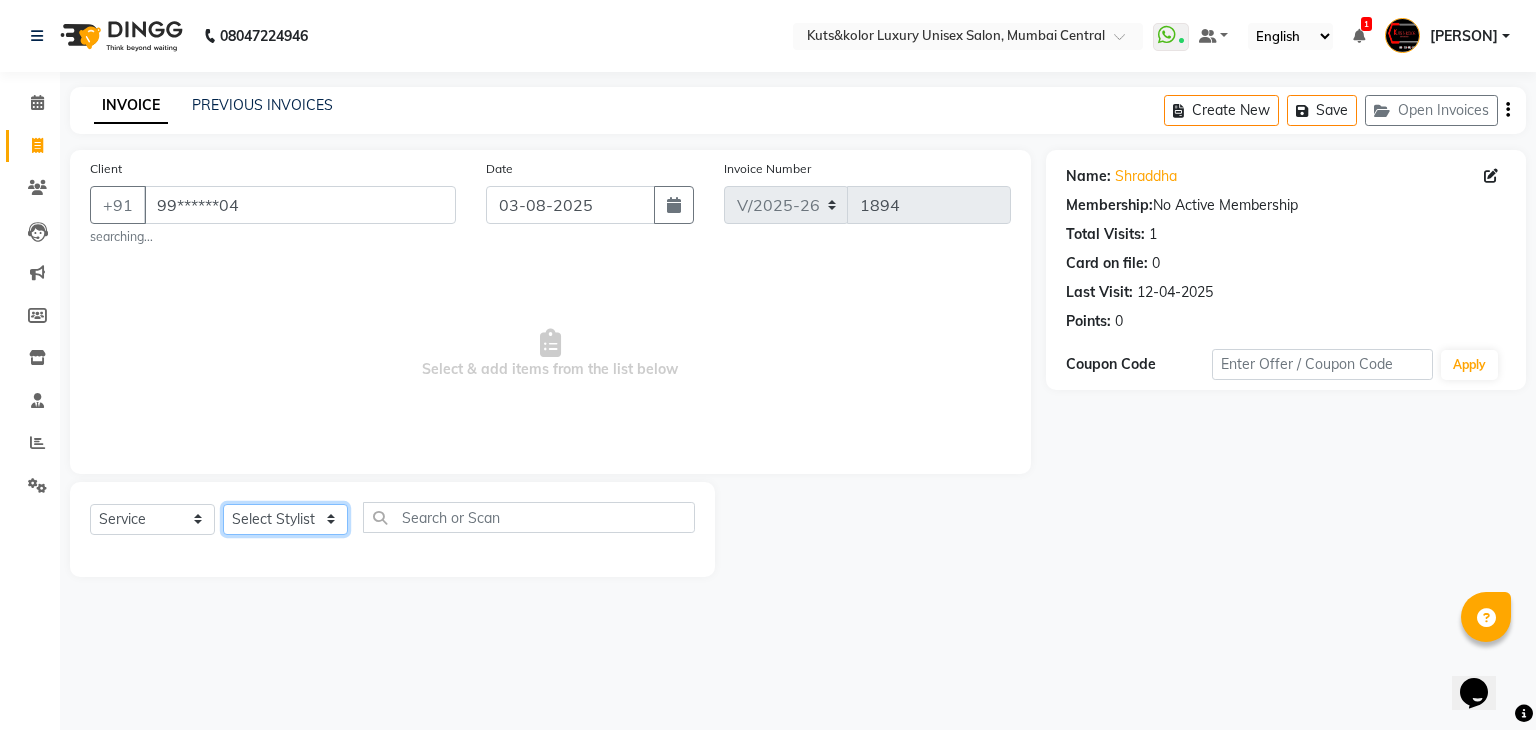 click on "Select Stylist [NAME] [NAME] [NAME] [NAME] [NAME] [NAME] [NAME] [NAME] [NAME] [NAME] [NAME] [NAME] [NAME] [NAME] [NAME] [NAME] [NAME] [NAME] [NAME] [NAME]" 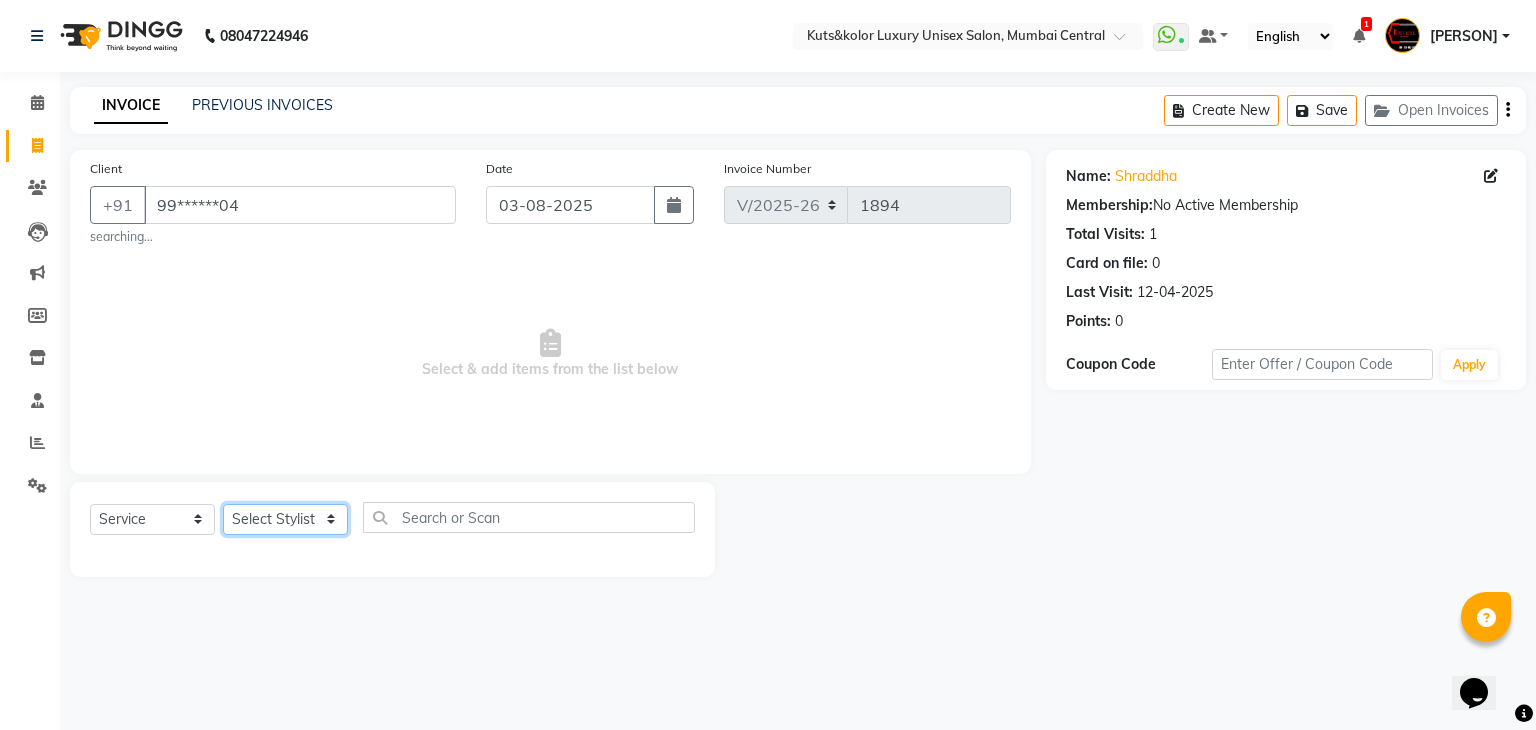 select on "75468" 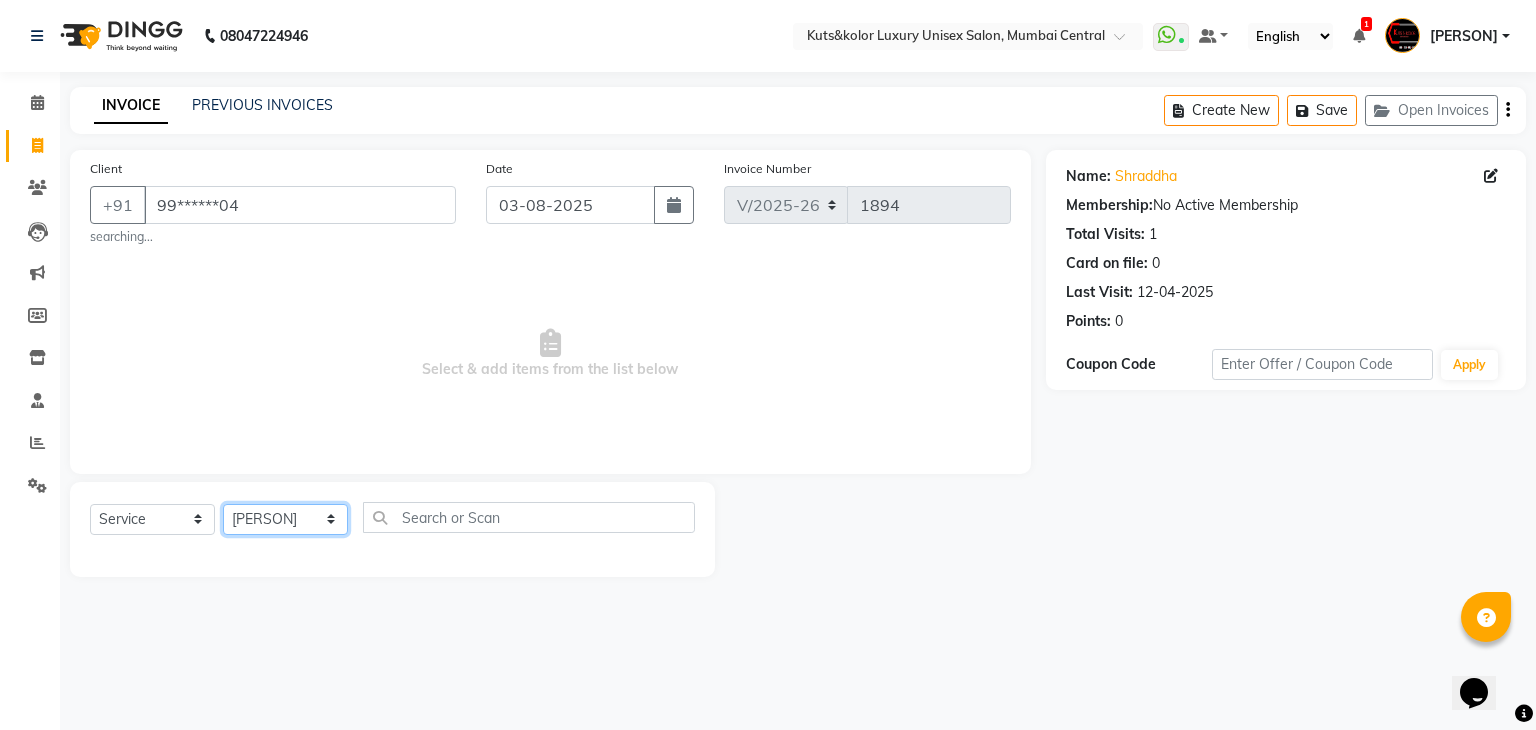 click on "Select Stylist [NAME] [NAME] [NAME] [NAME] [NAME] [NAME] [NAME] [NAME] [NAME] [NAME] [NAME] [NAME] [NAME] [NAME] [NAME] [NAME] [NAME] [NAME] [NAME] [NAME]" 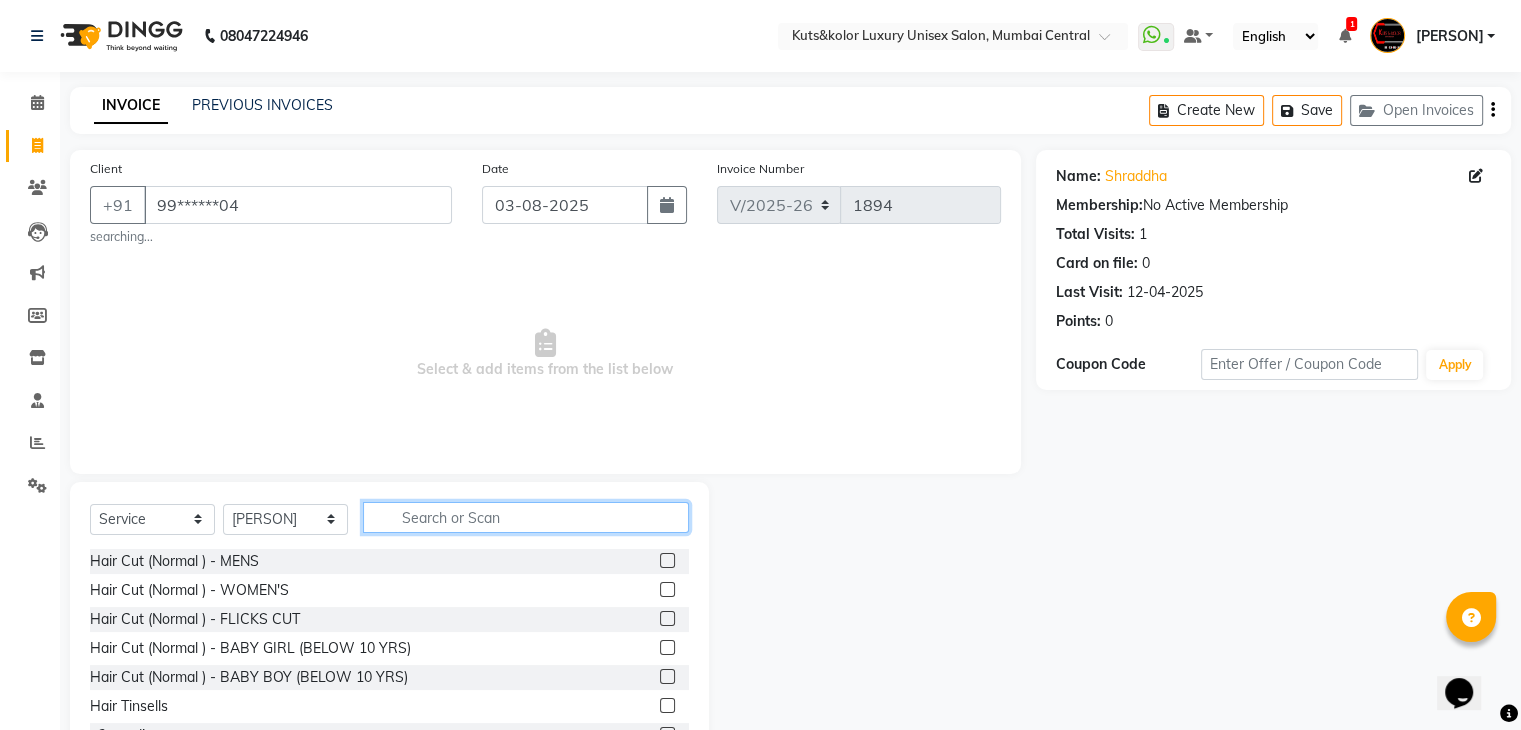 click 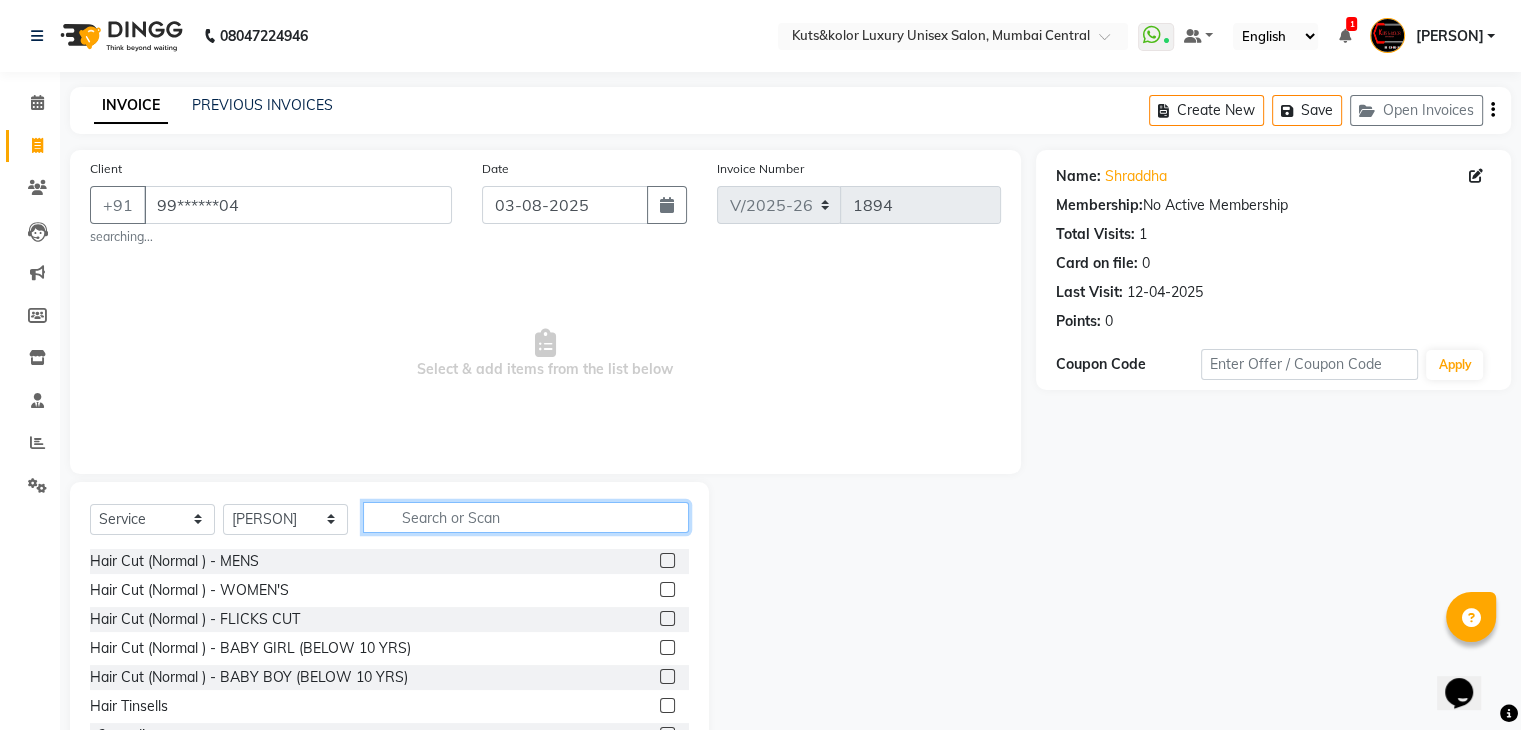 click 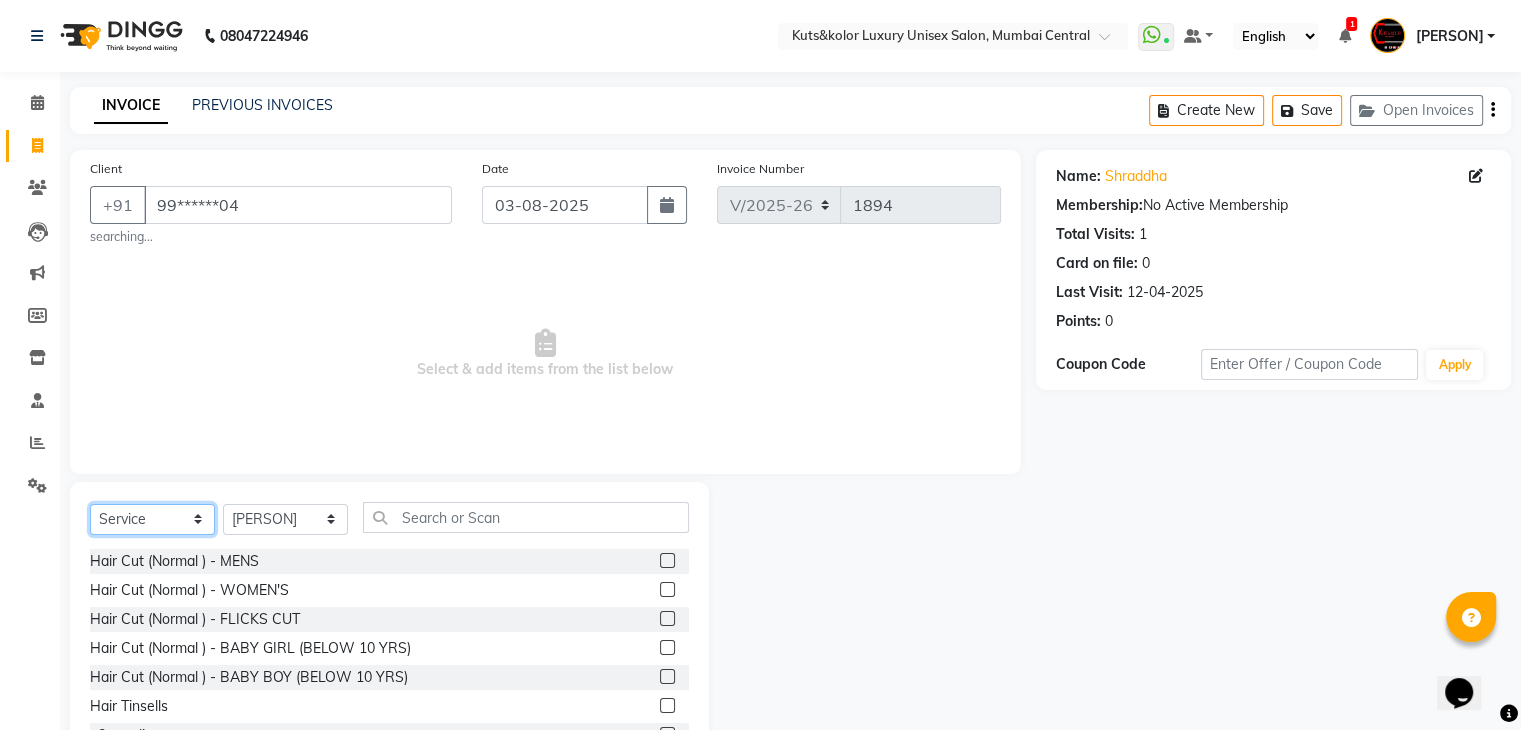 click on "Select  Service  Product  Membership  Package Voucher Prepaid Gift Card" 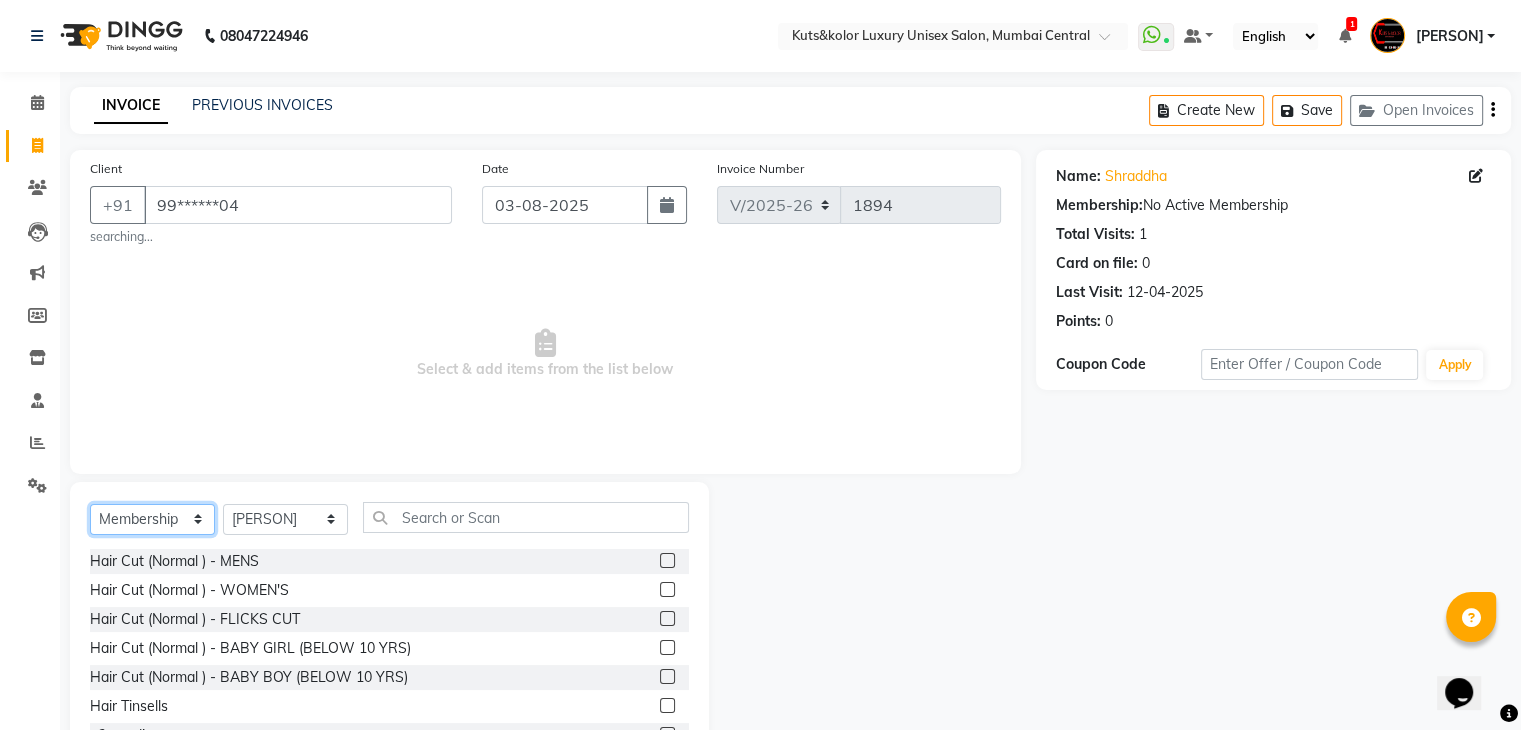 click on "Select  Service  Product  Membership  Package Voucher Prepaid Gift Card" 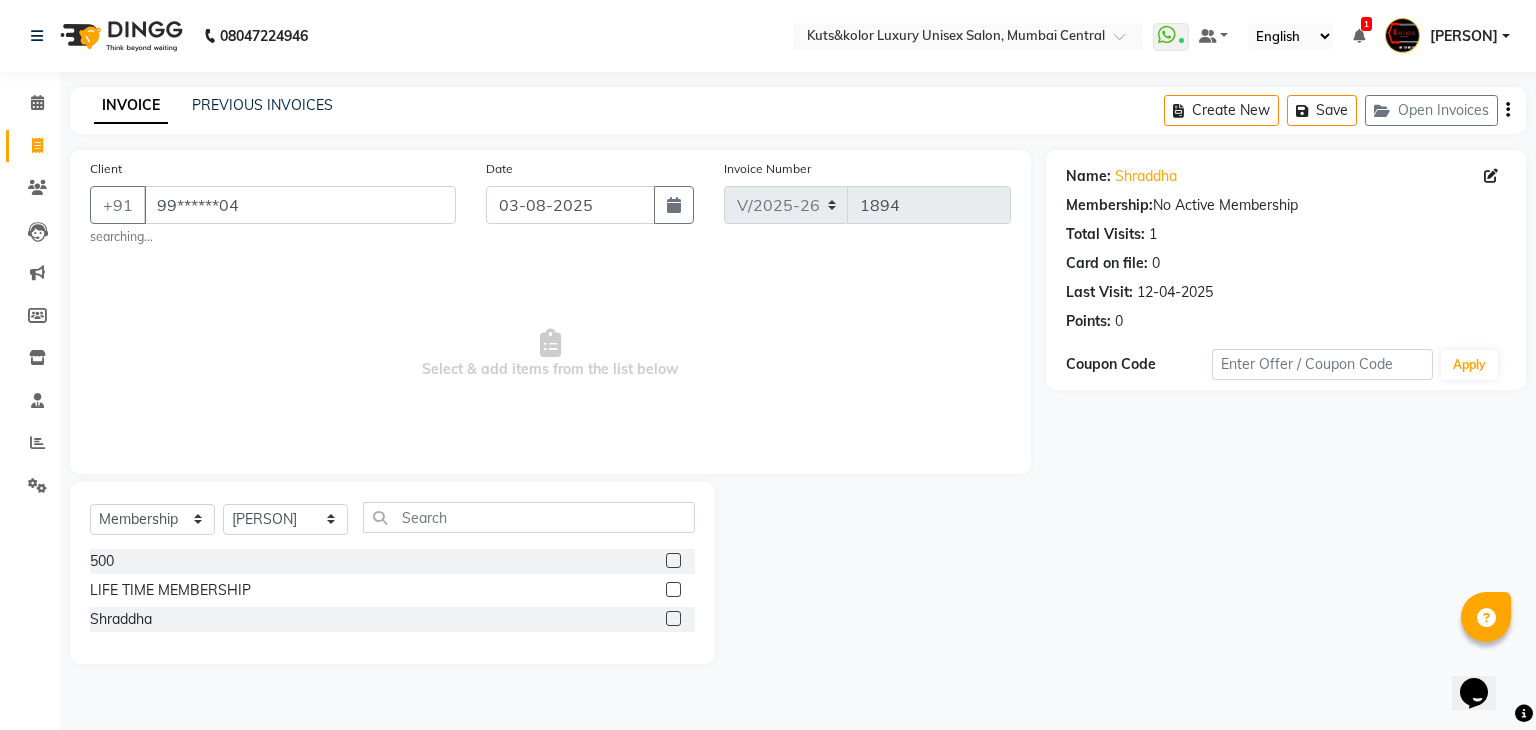 click 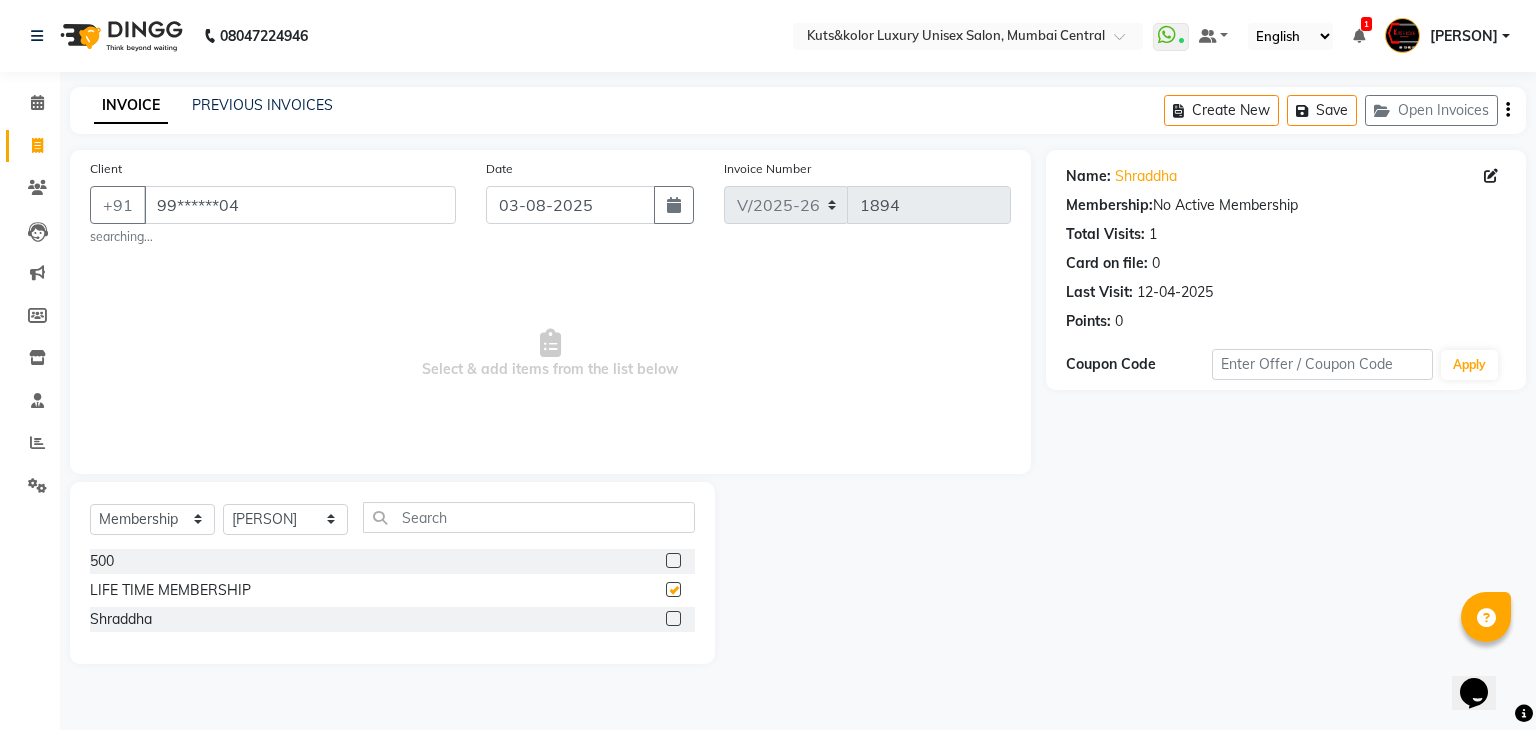 select on "select" 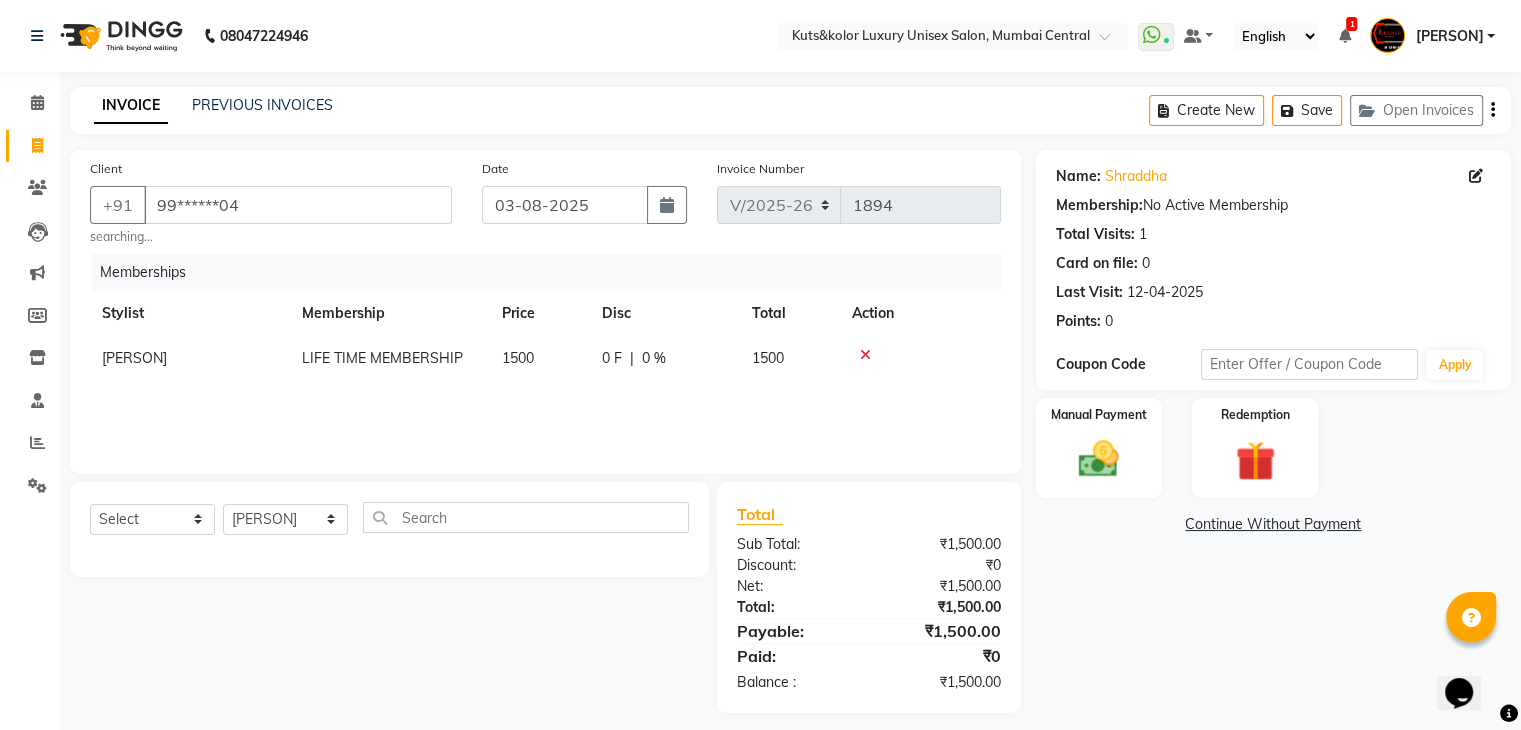 scroll, scrollTop: 14, scrollLeft: 0, axis: vertical 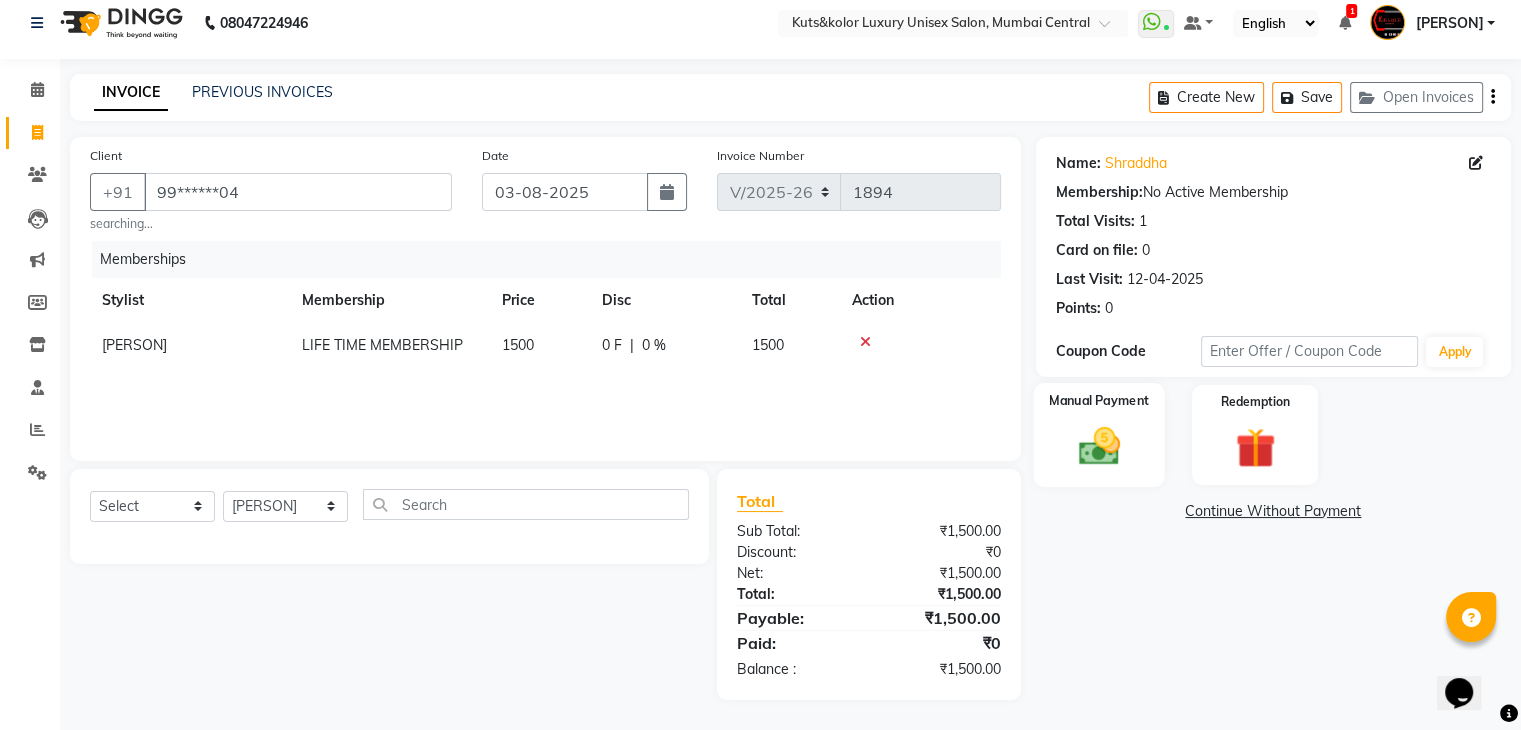 click 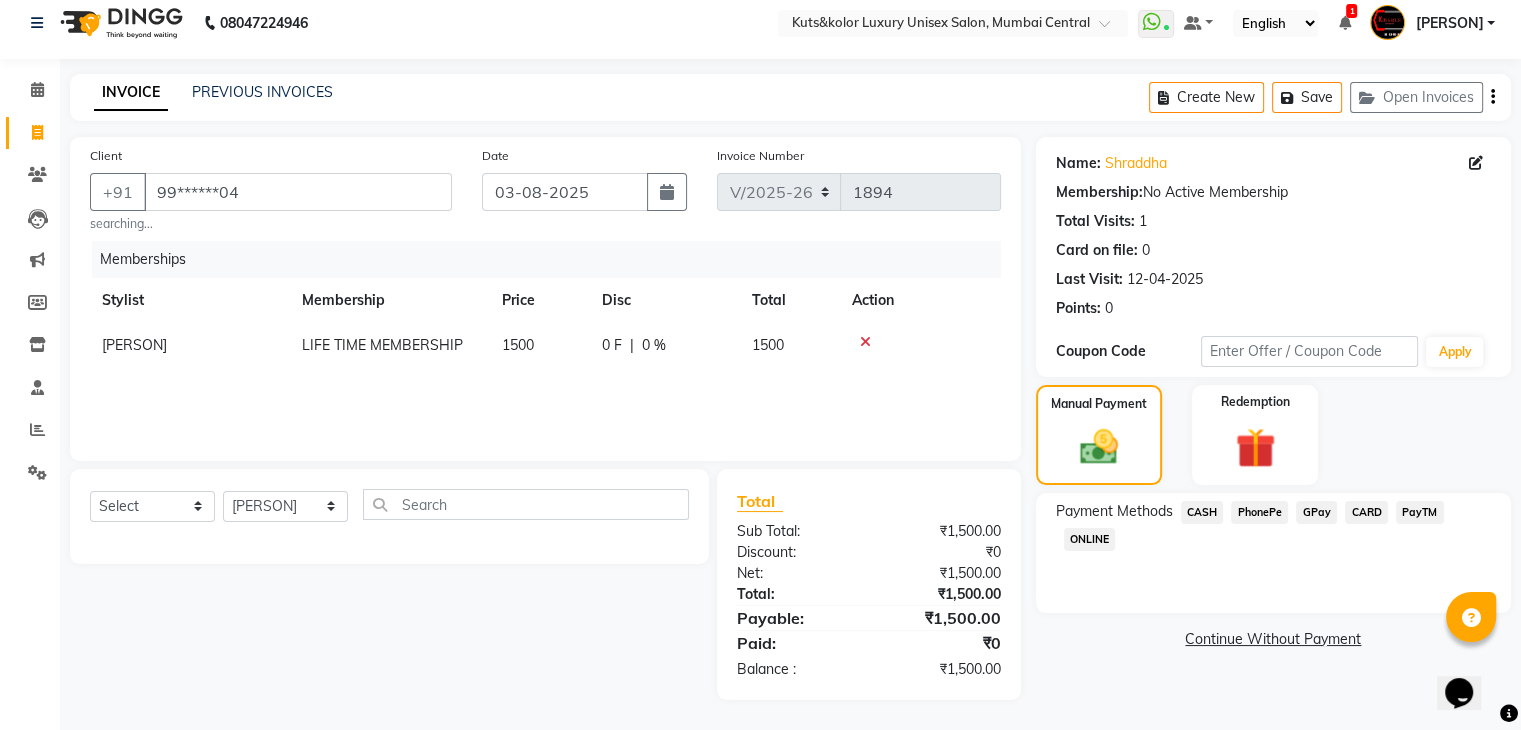 click on "CASH" 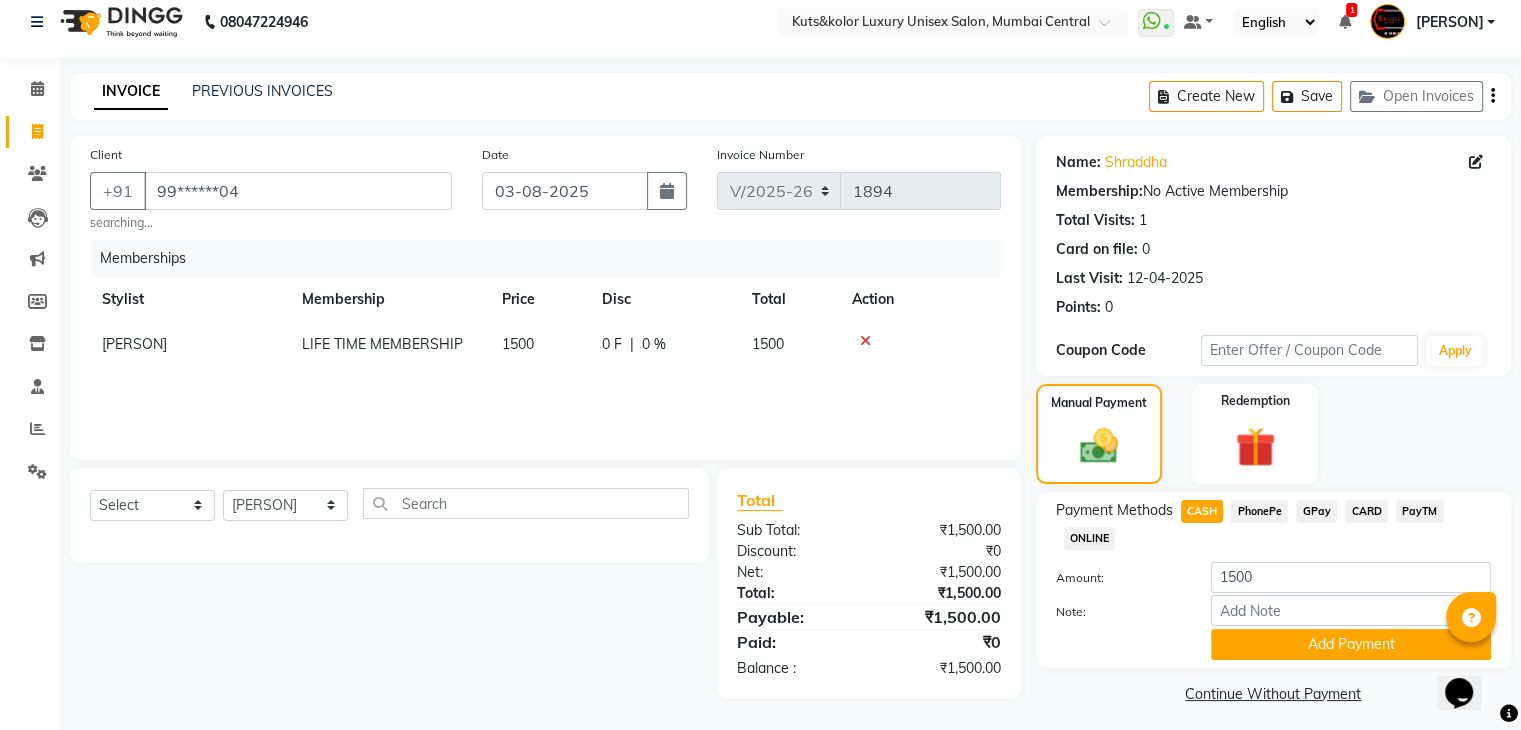 click on "CASH" 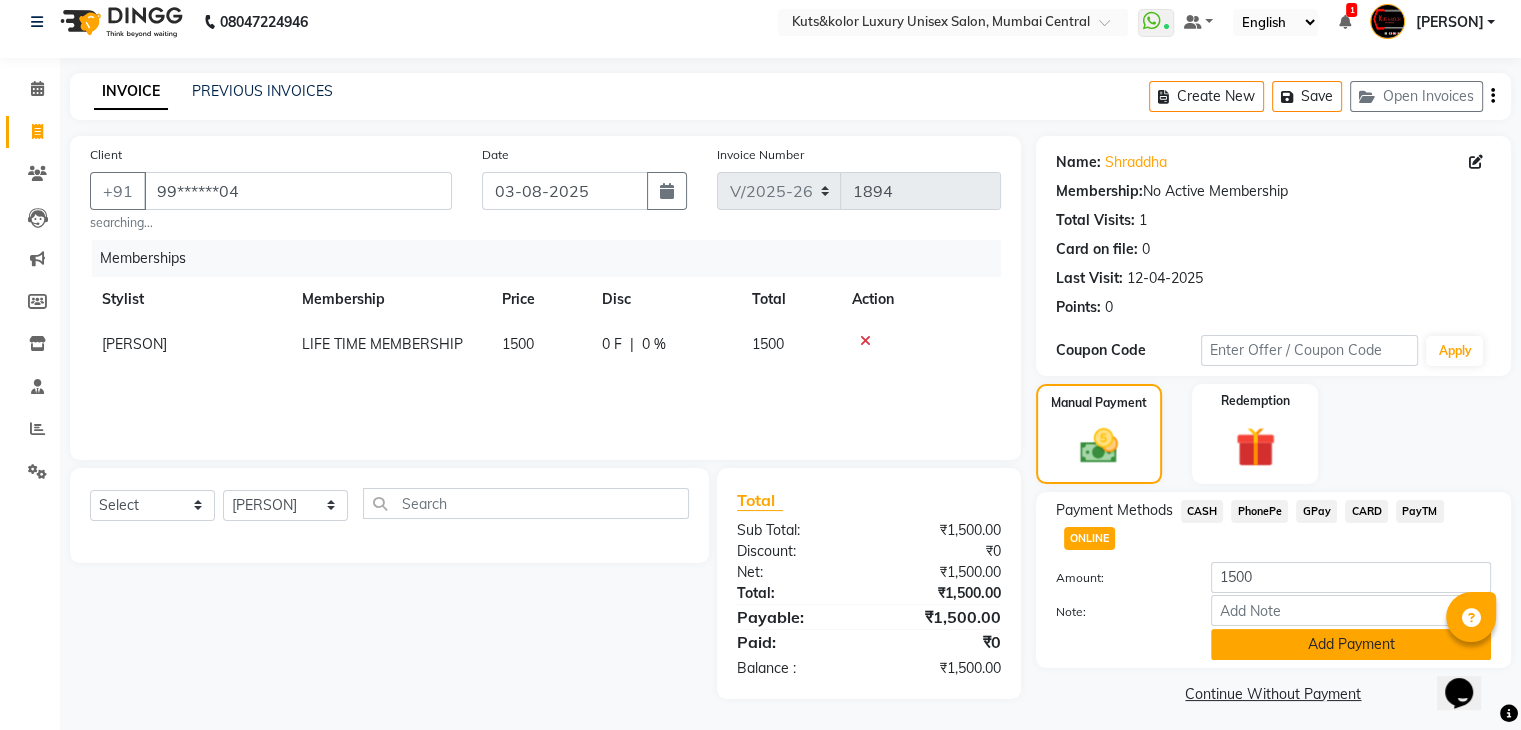 click on "Add Payment" 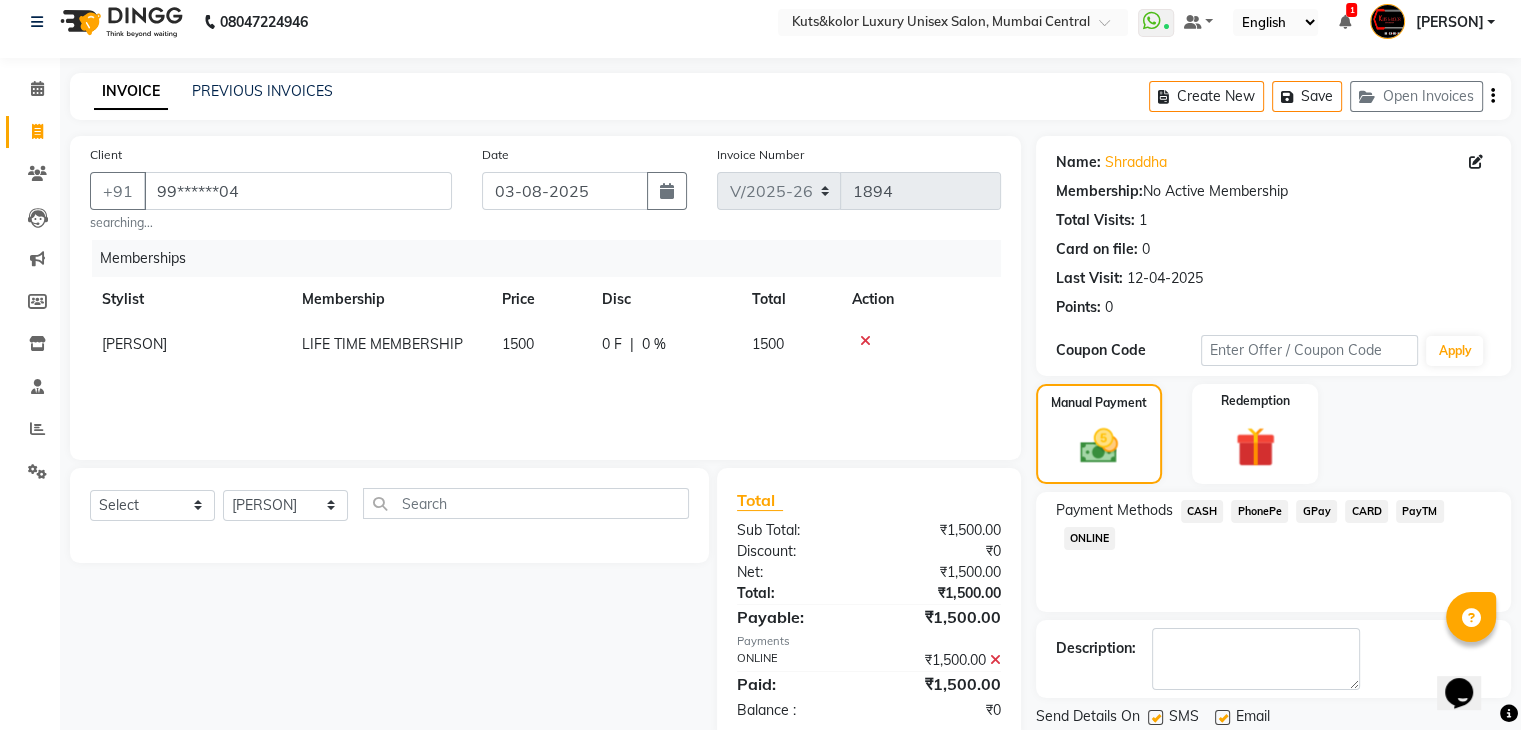 scroll, scrollTop: 79, scrollLeft: 0, axis: vertical 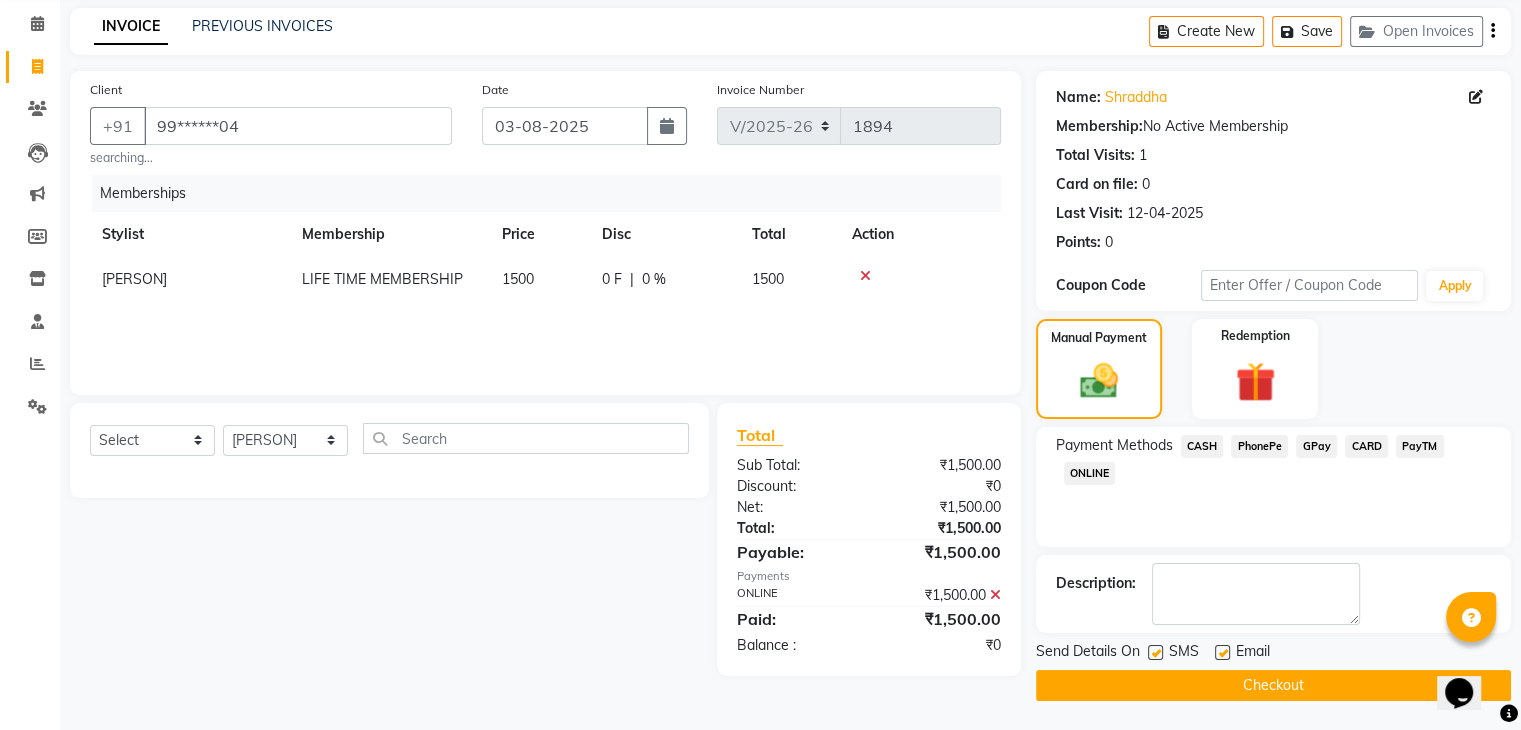 click 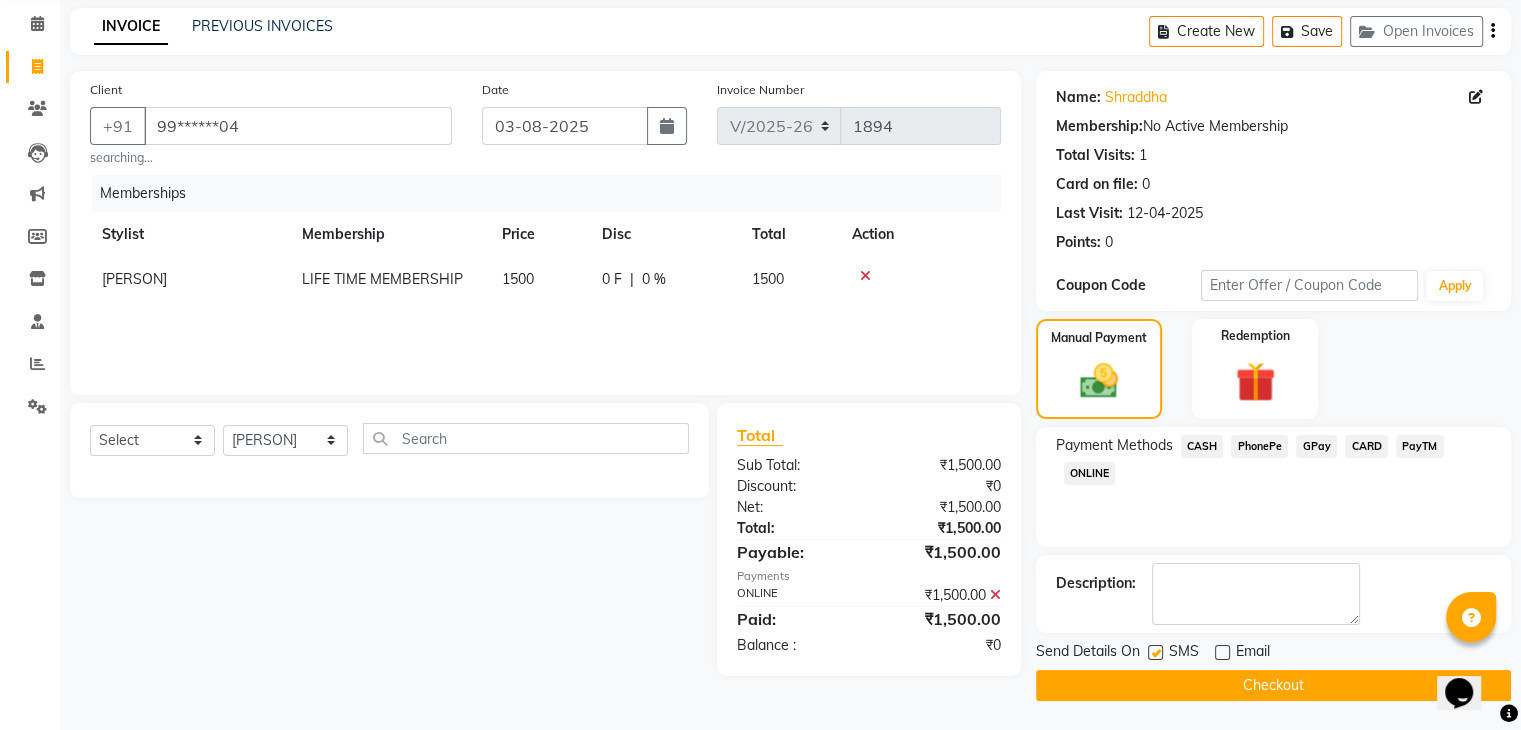 click on "Send Details On SMS Email" 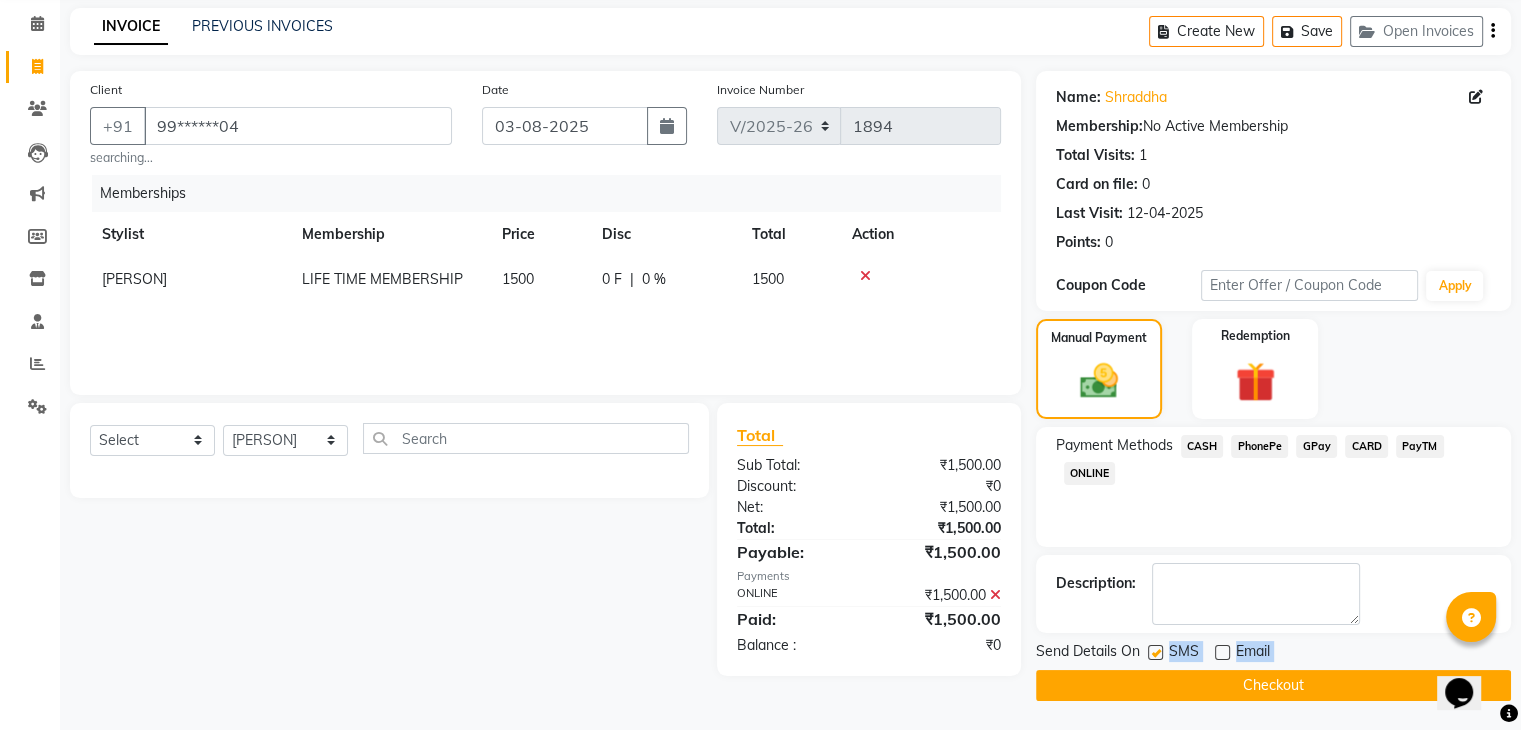 drag, startPoint x: 1149, startPoint y: 653, endPoint x: 1240, endPoint y: 684, distance: 96.13532 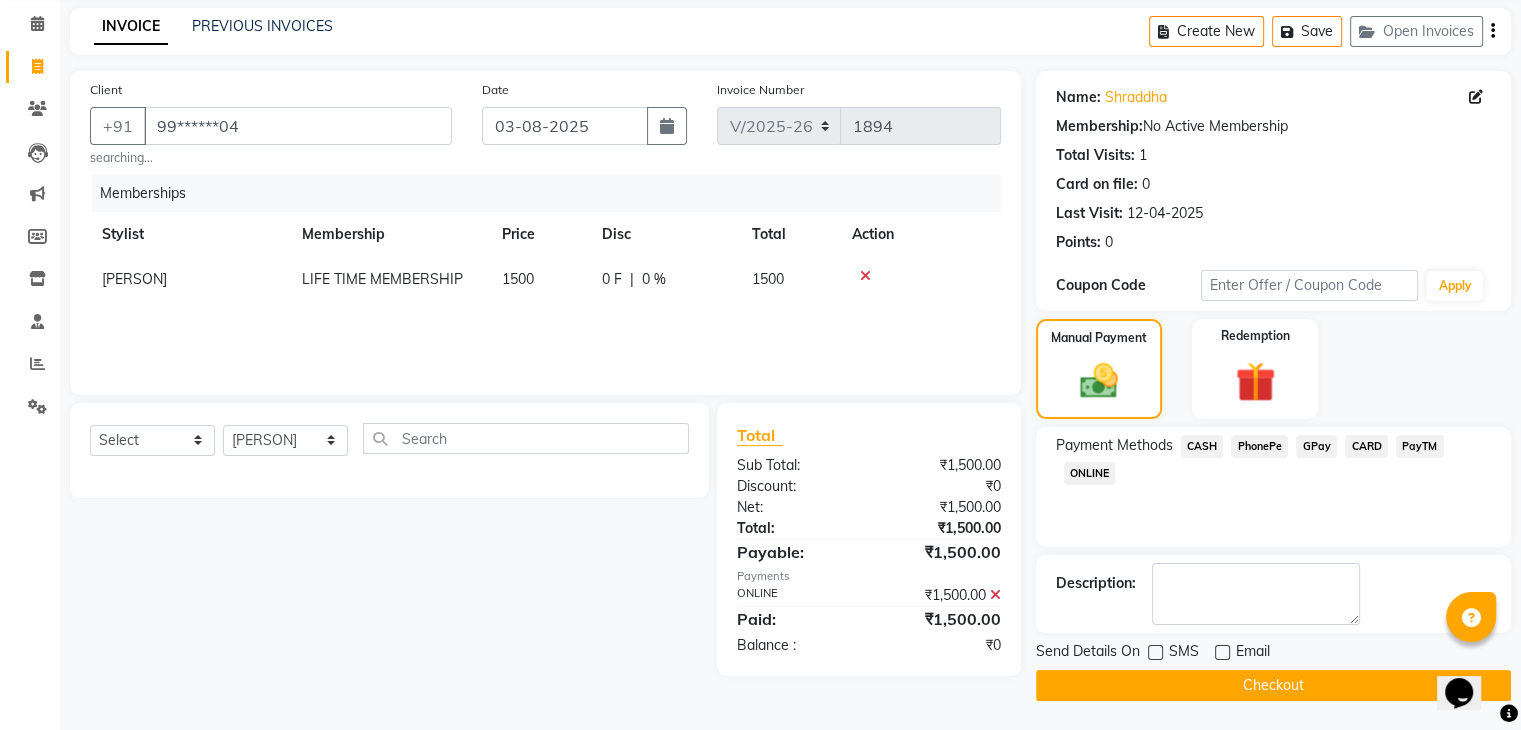 click on "Checkout" 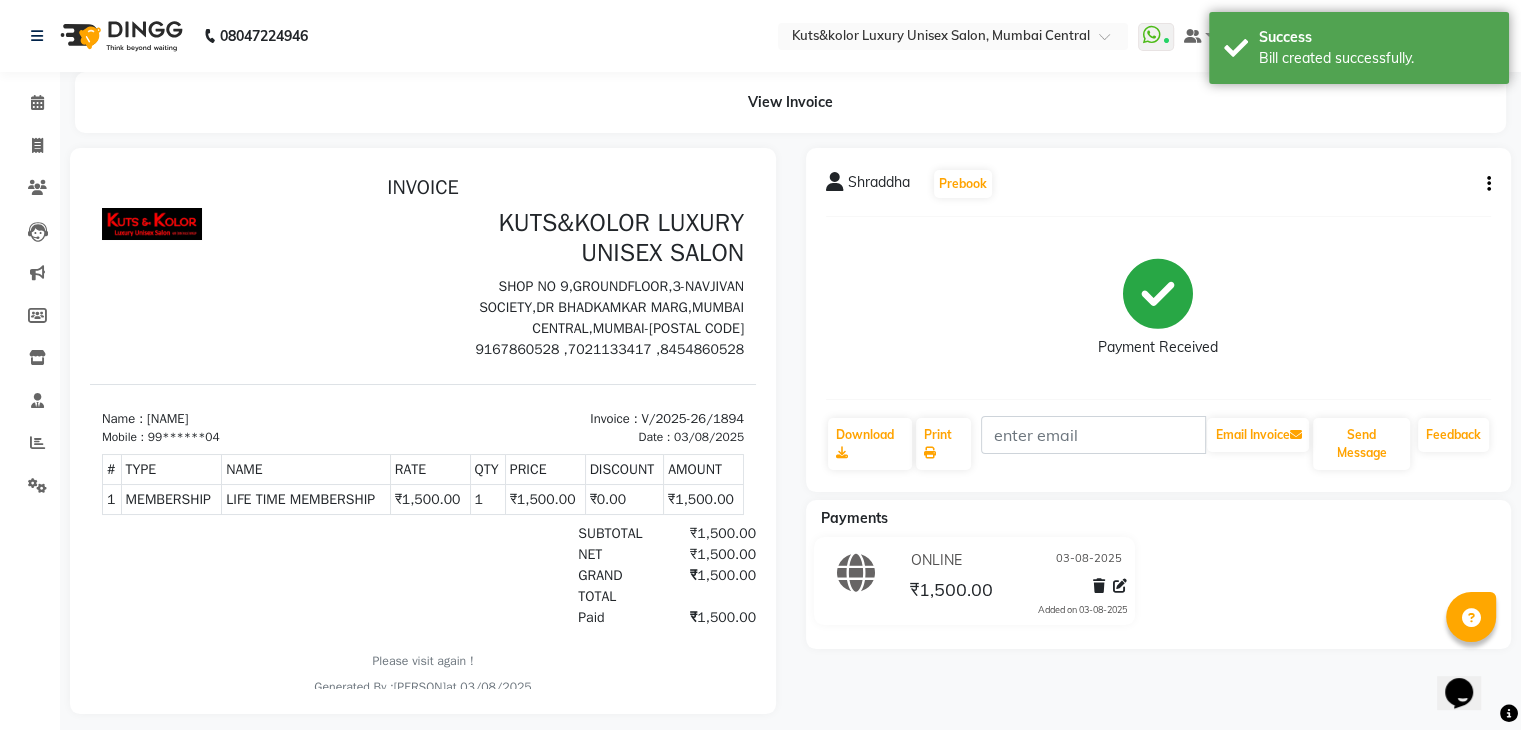 scroll, scrollTop: 0, scrollLeft: 0, axis: both 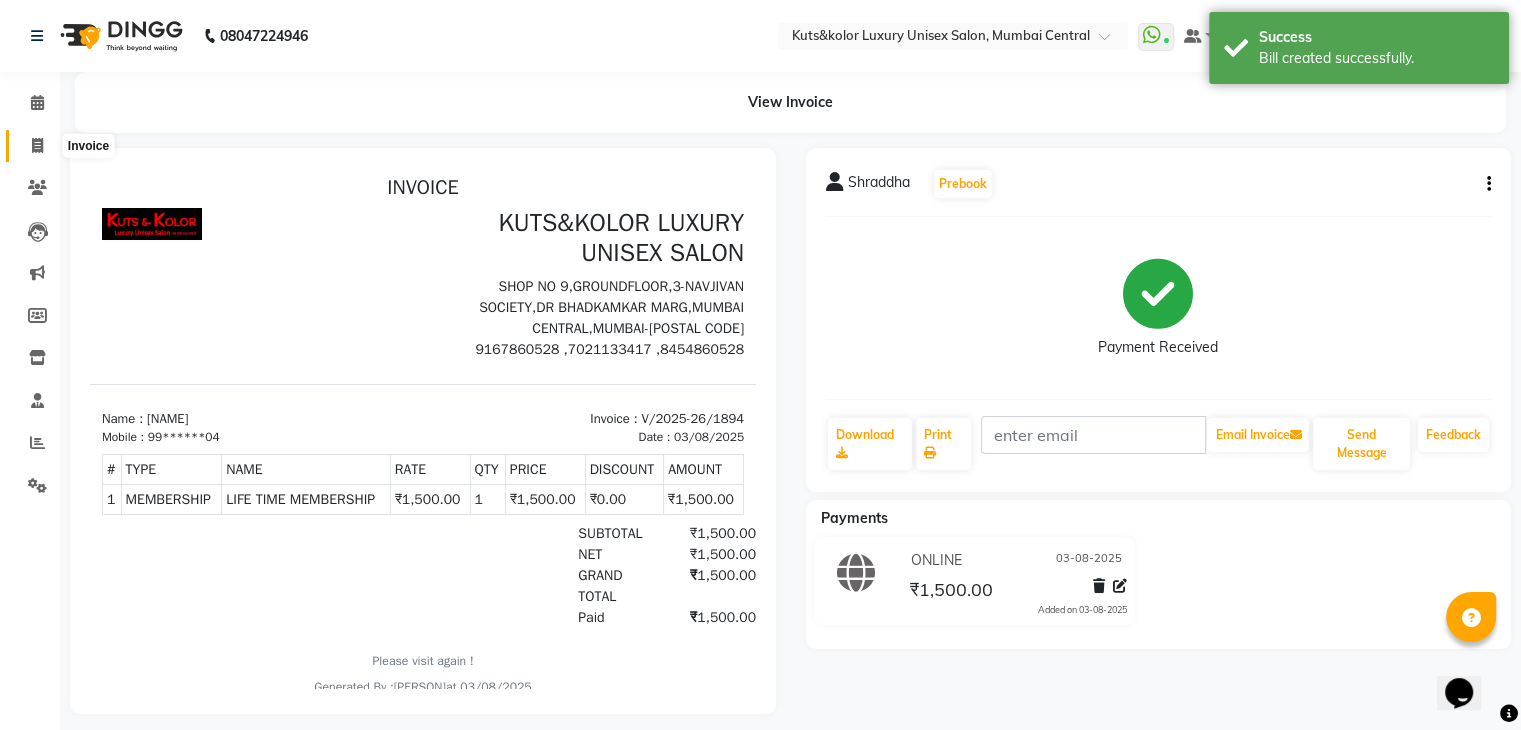 click 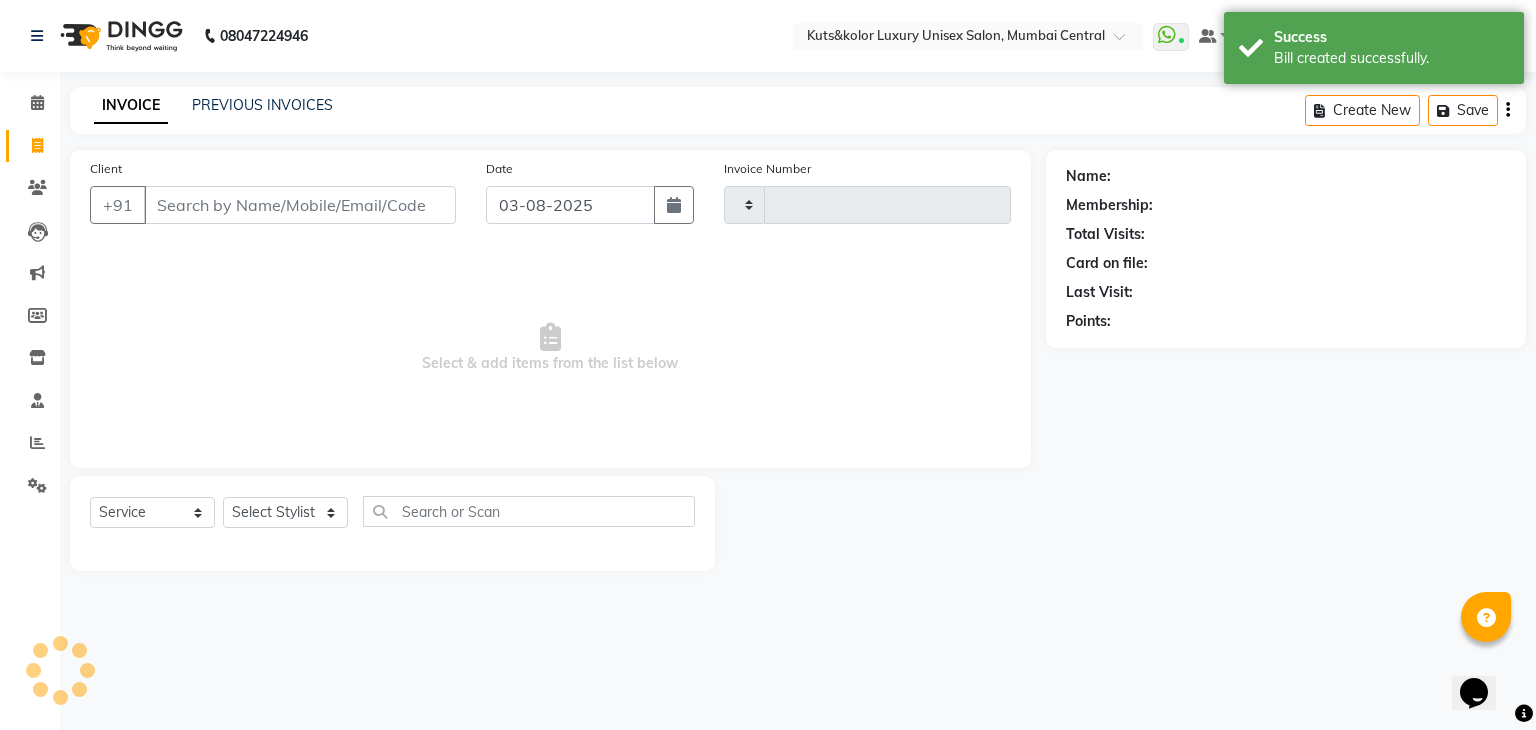 type on "1895" 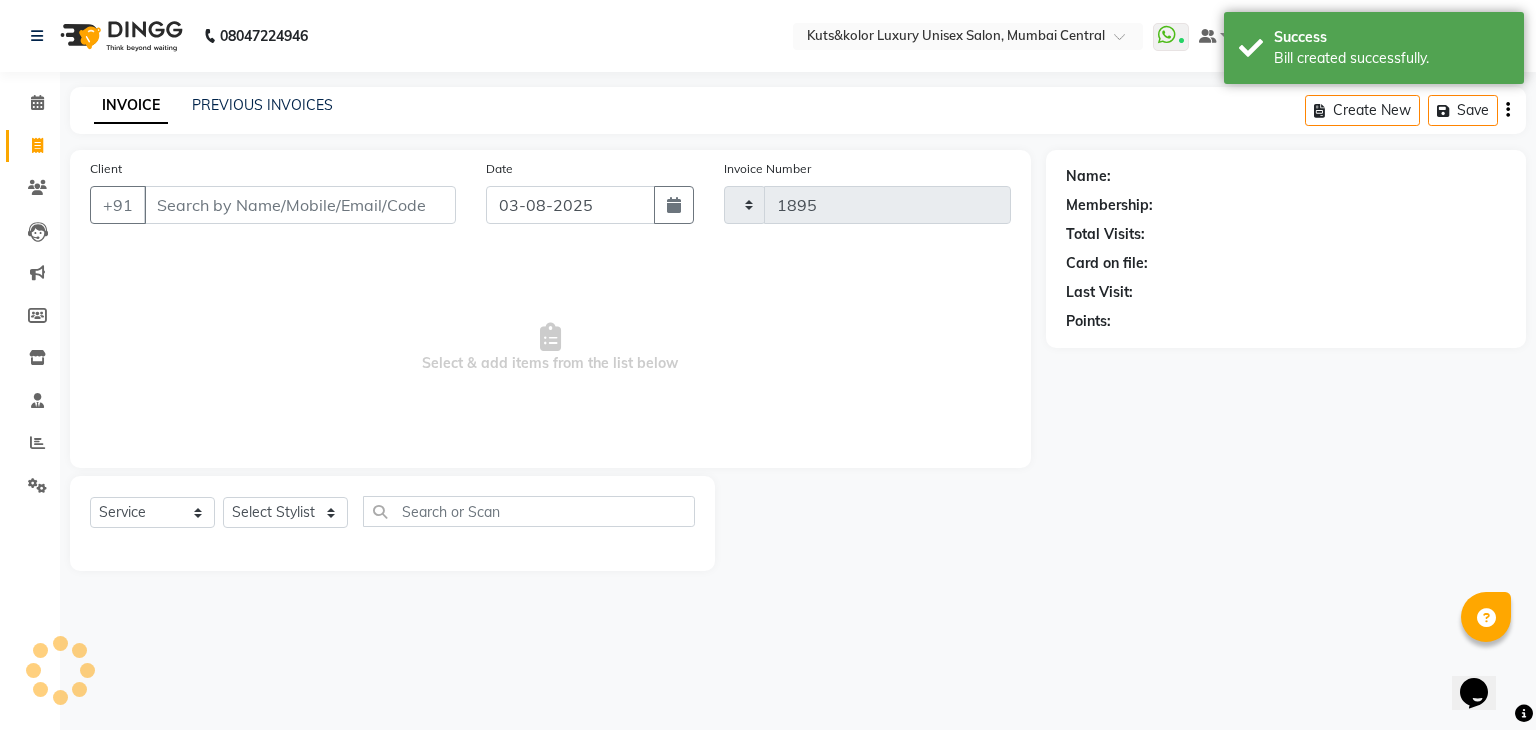 select on "4172" 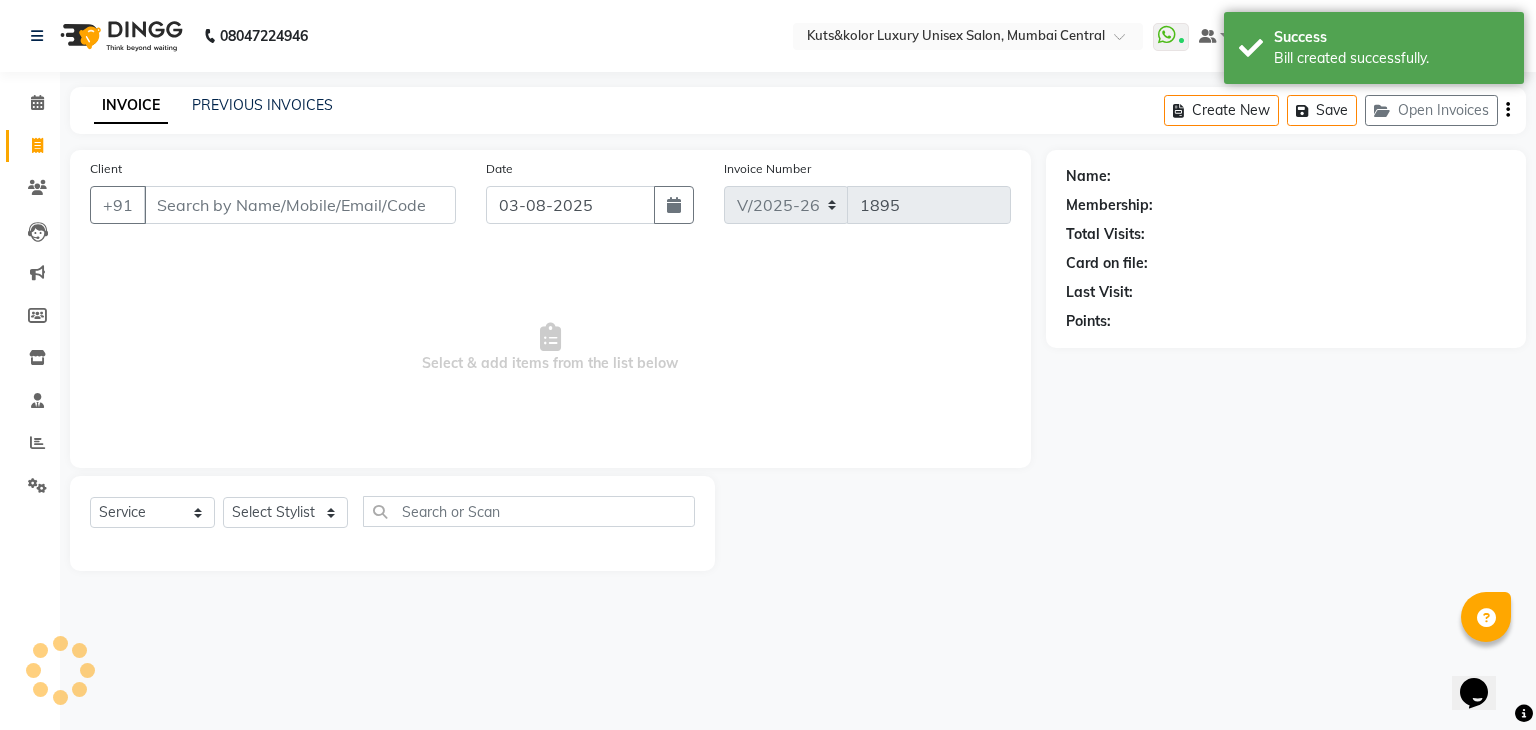 click on "Client" at bounding box center (300, 205) 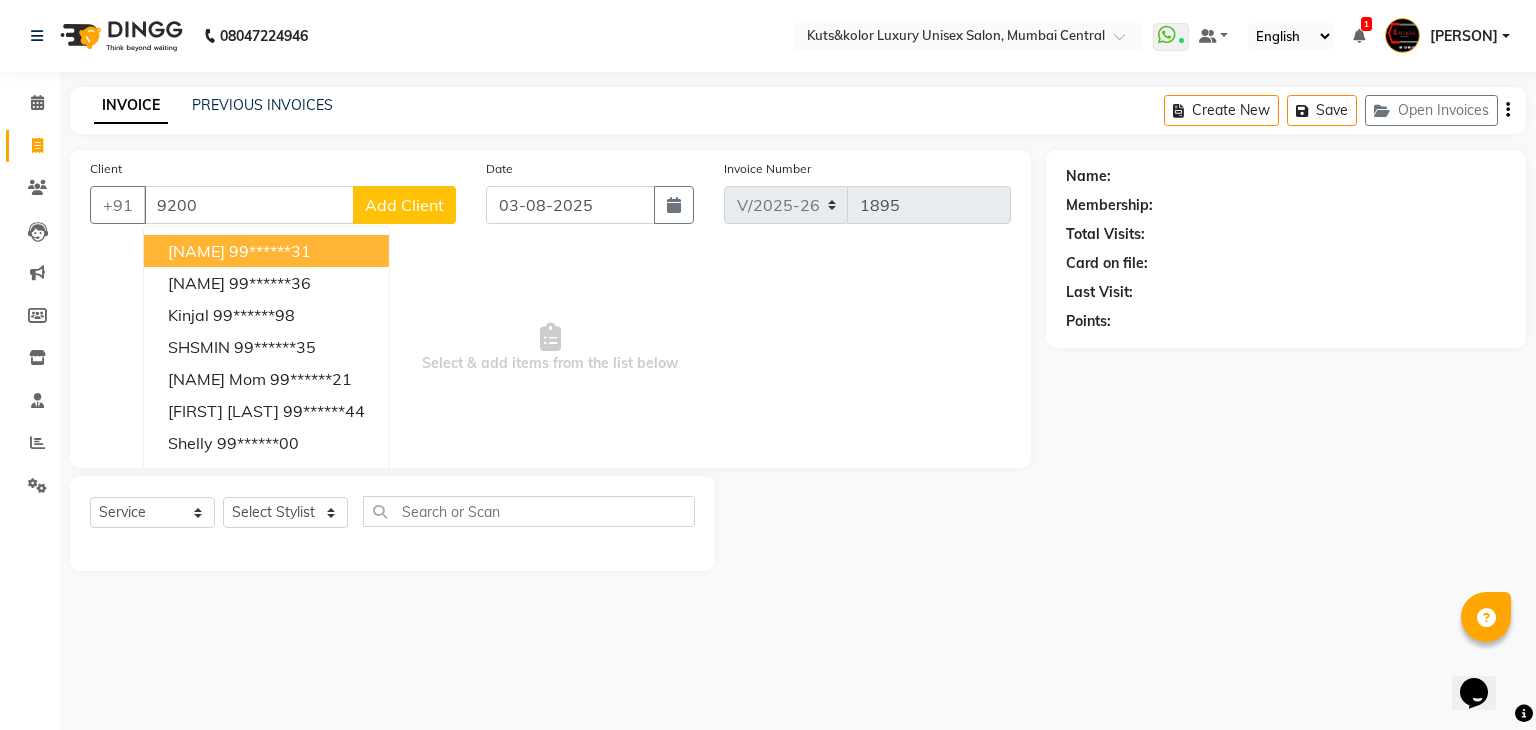 click on "9200" at bounding box center (249, 205) 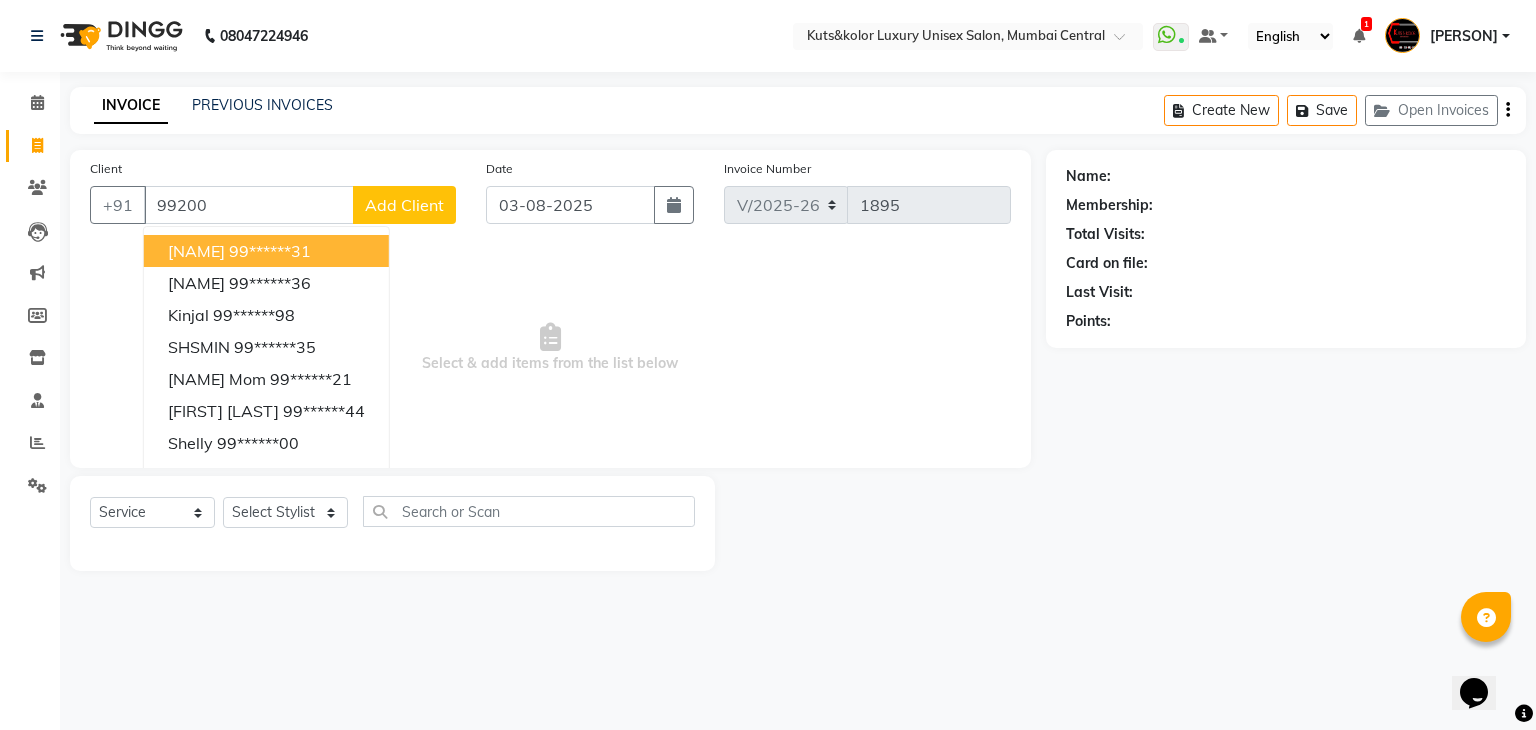 click on "99200" at bounding box center (249, 205) 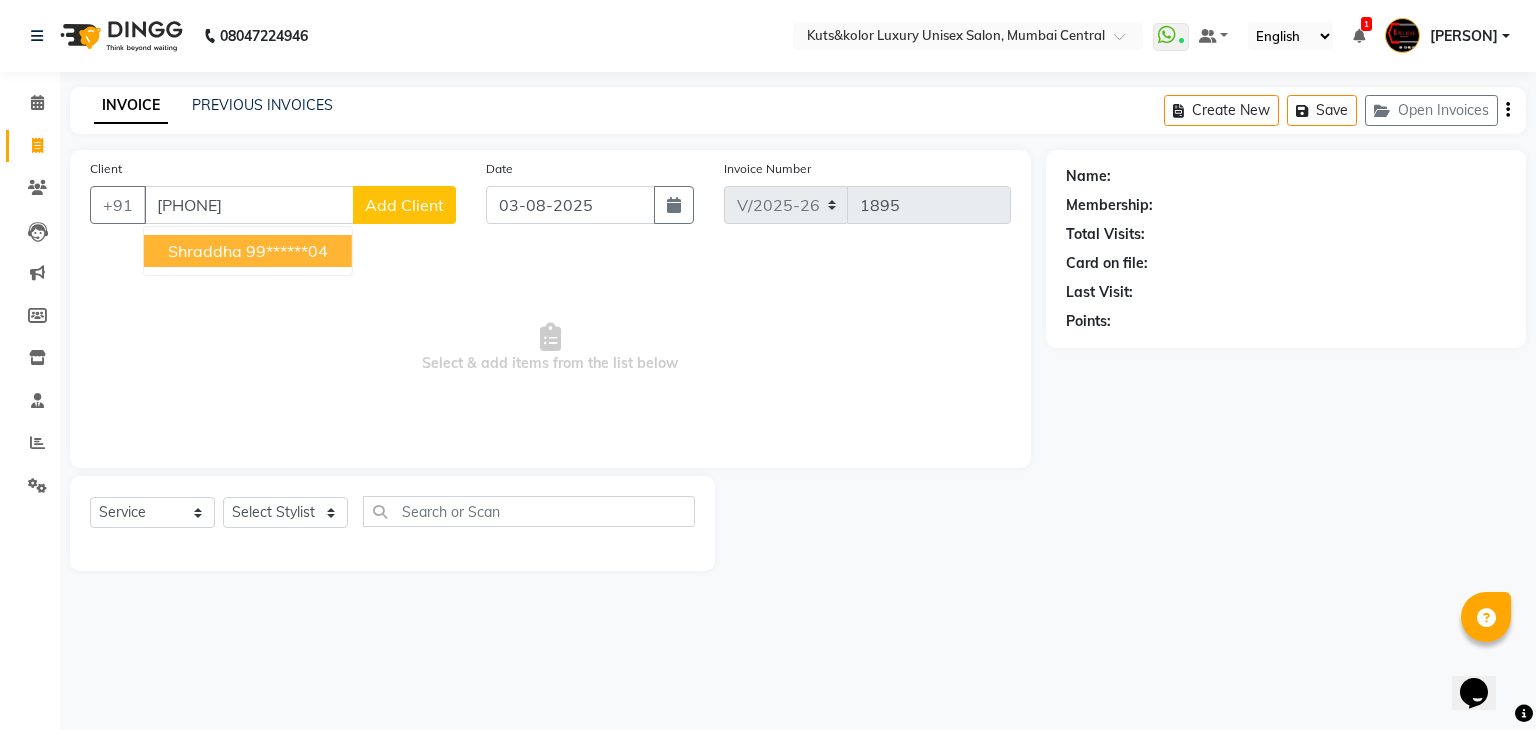 type on "[PHONE]" 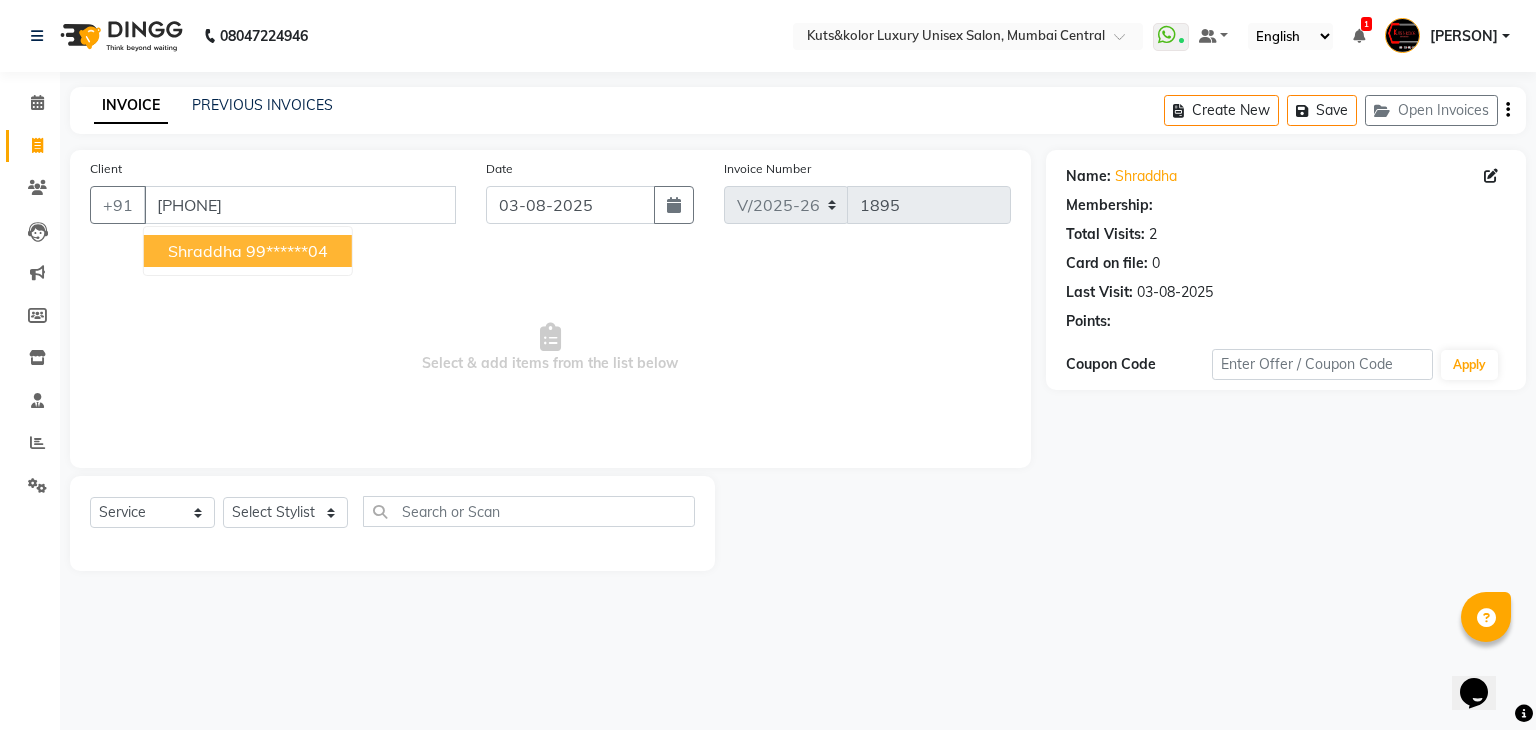 select on "1: Object" 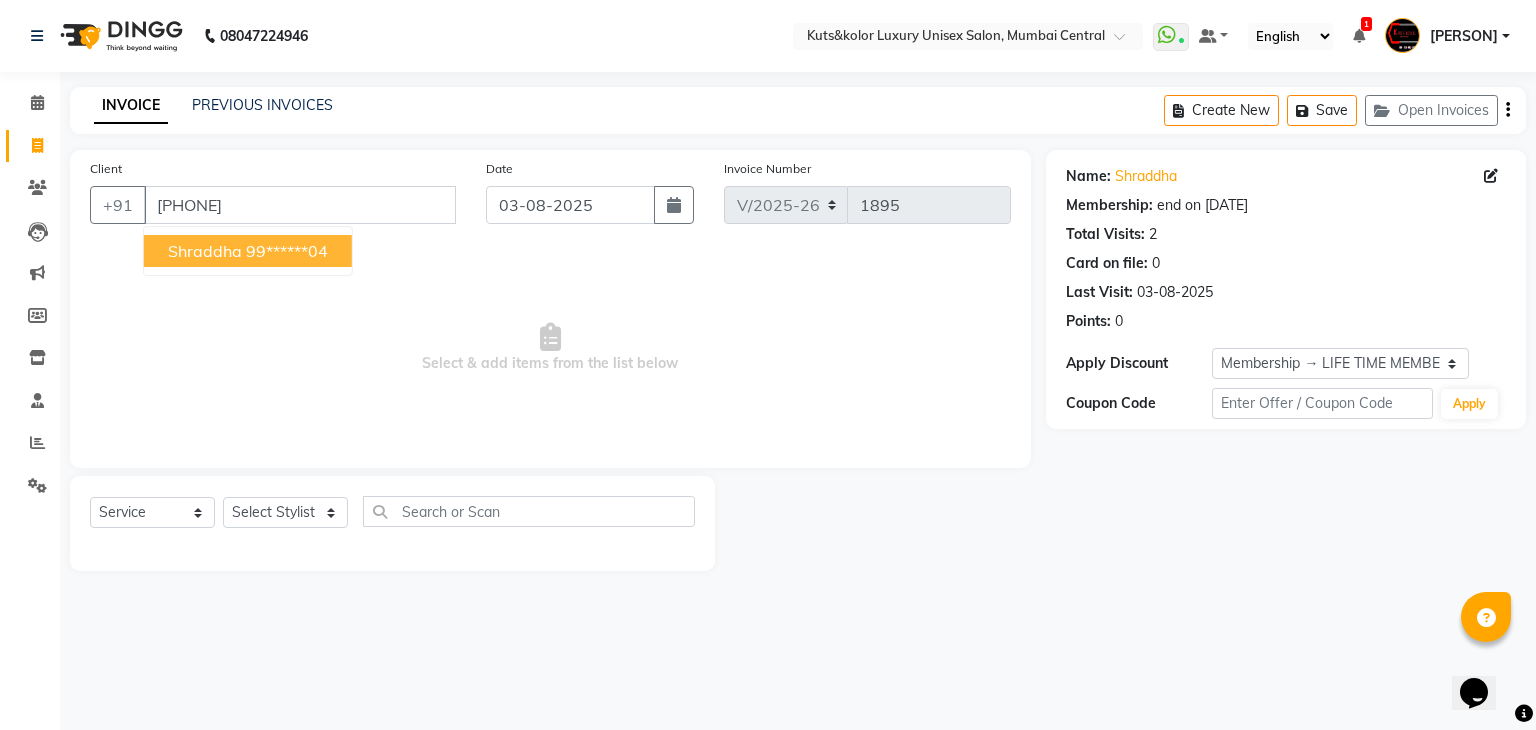 click on "99******04" at bounding box center (287, 251) 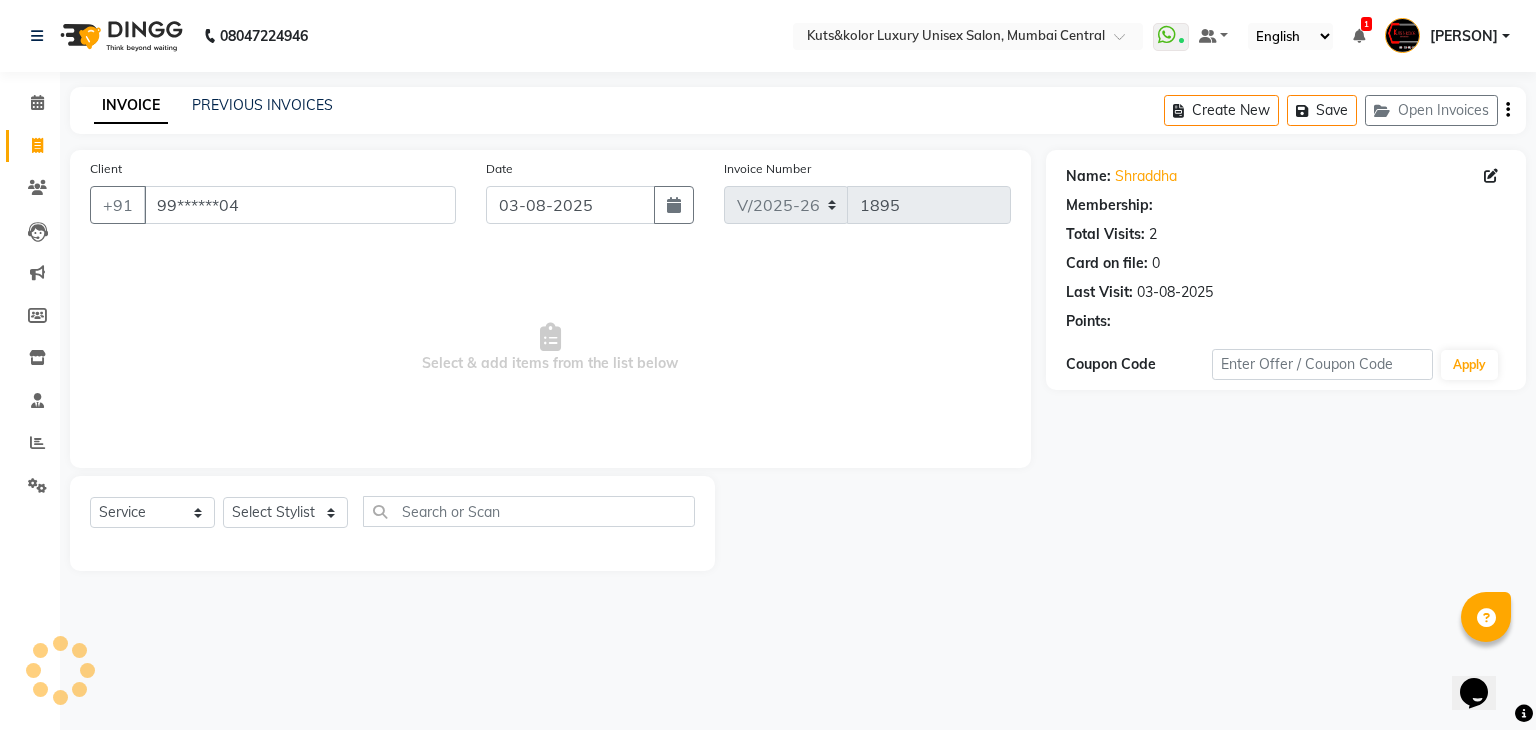 select on "1: Object" 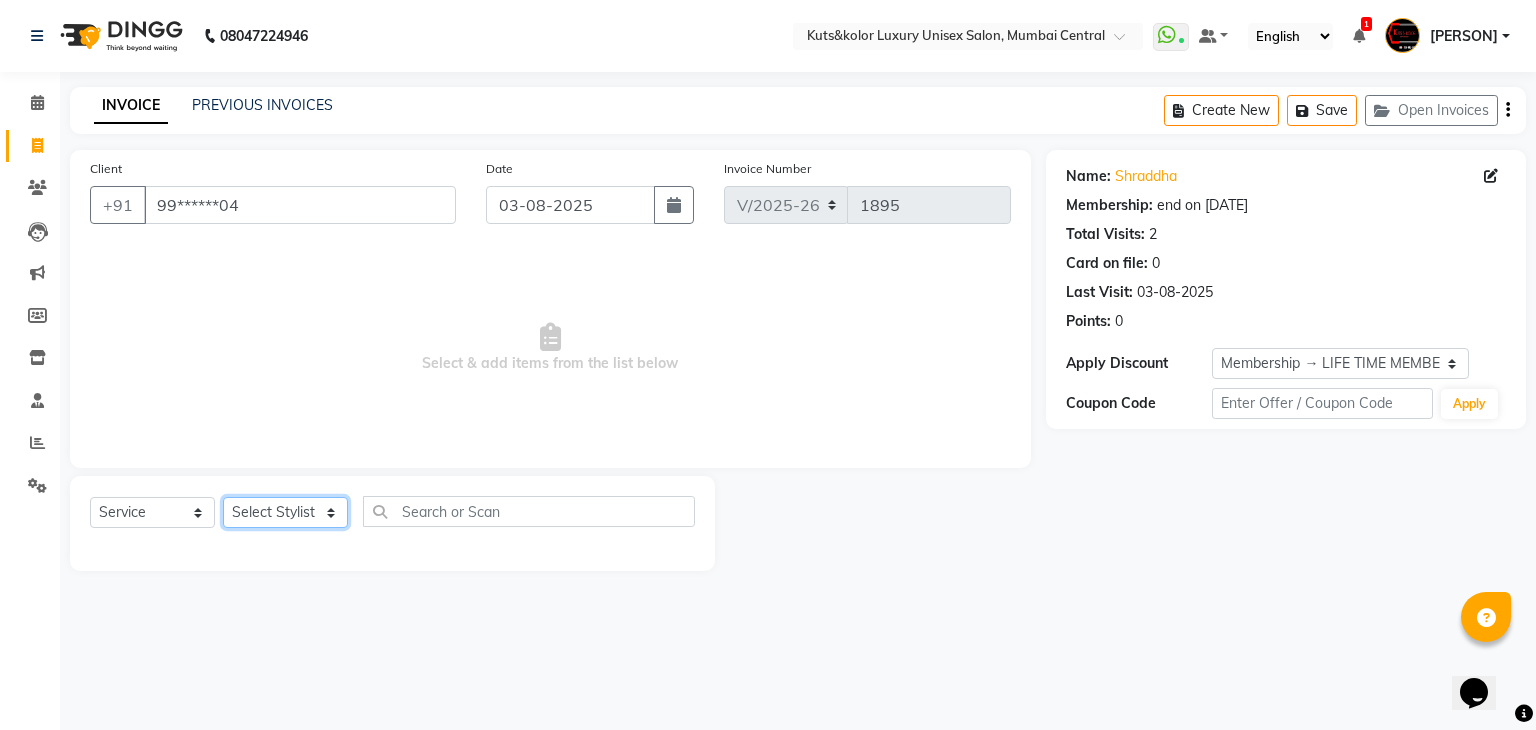 click on "Select Stylist [NAME] [NAME] [NAME] [NAME] [NAME] [NAME] [NAME] [NAME] [NAME] [NAME] [NAME] [NAME] [NAME] [NAME] [NAME] [NAME] [NAME] [NAME] [NAME] [NAME]" 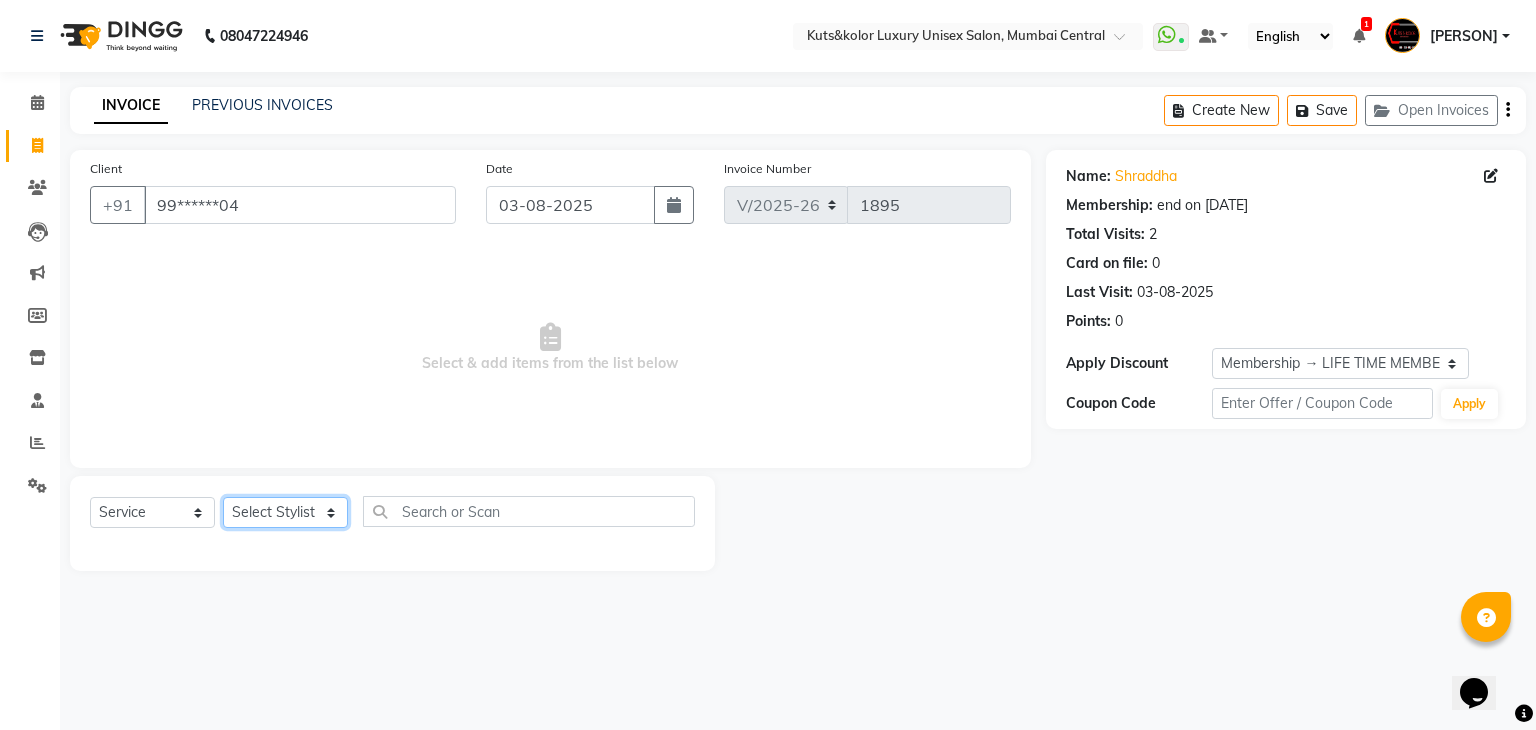 select on "86061" 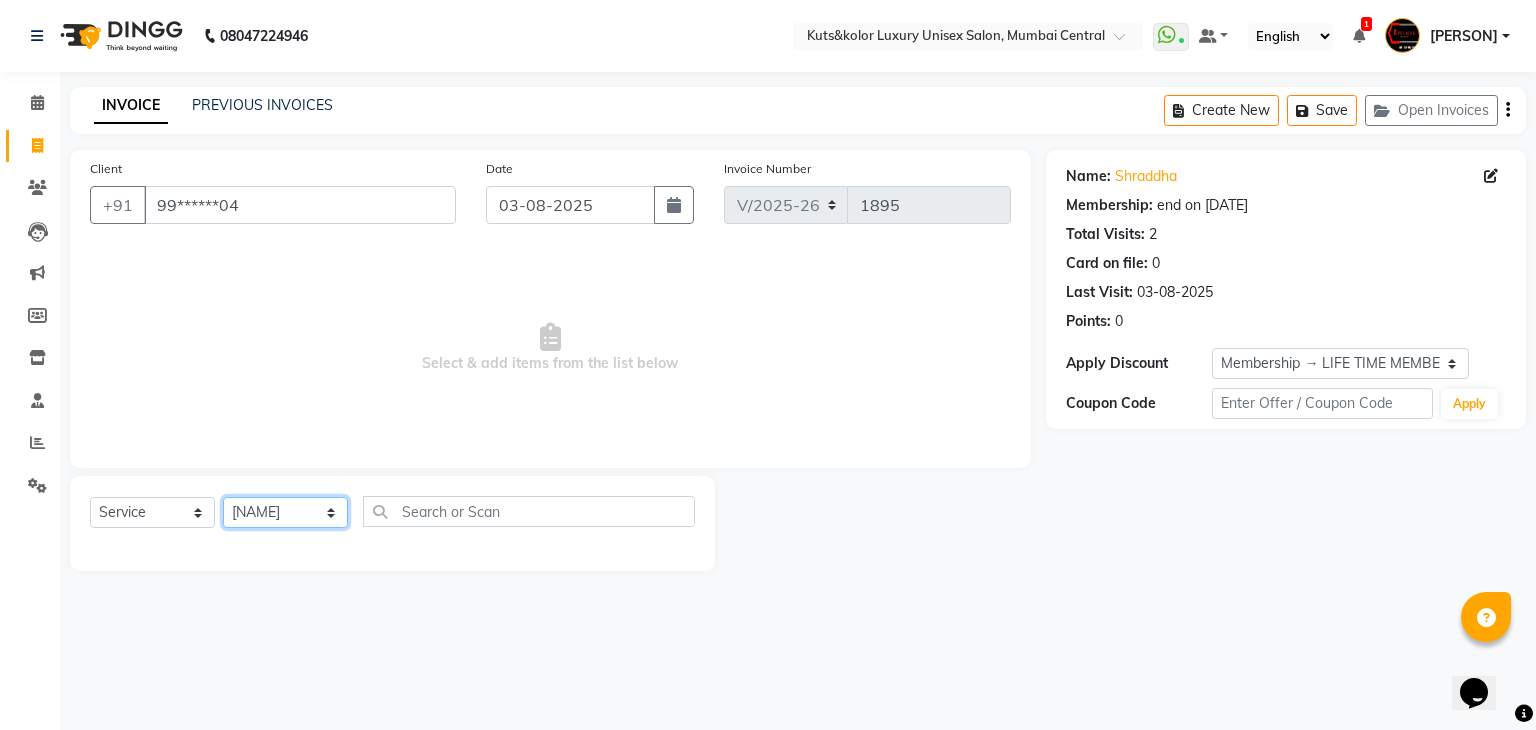 click on "Select Stylist [NAME] [NAME] [NAME] [NAME] [NAME] [NAME] [NAME] [NAME] [NAME] [NAME] [NAME] [NAME] [NAME] [NAME] [NAME] [NAME] [NAME] [NAME] [NAME] [NAME]" 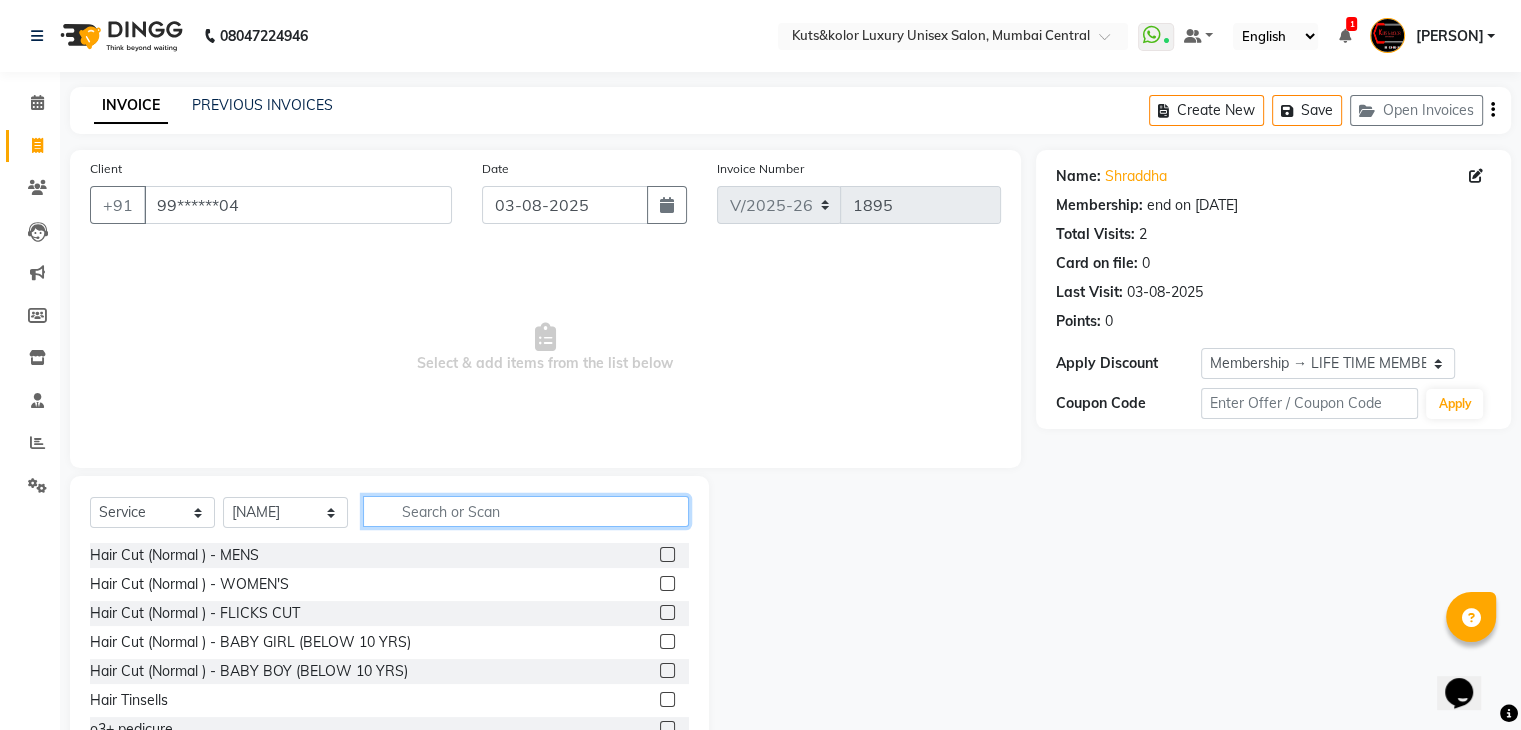 click 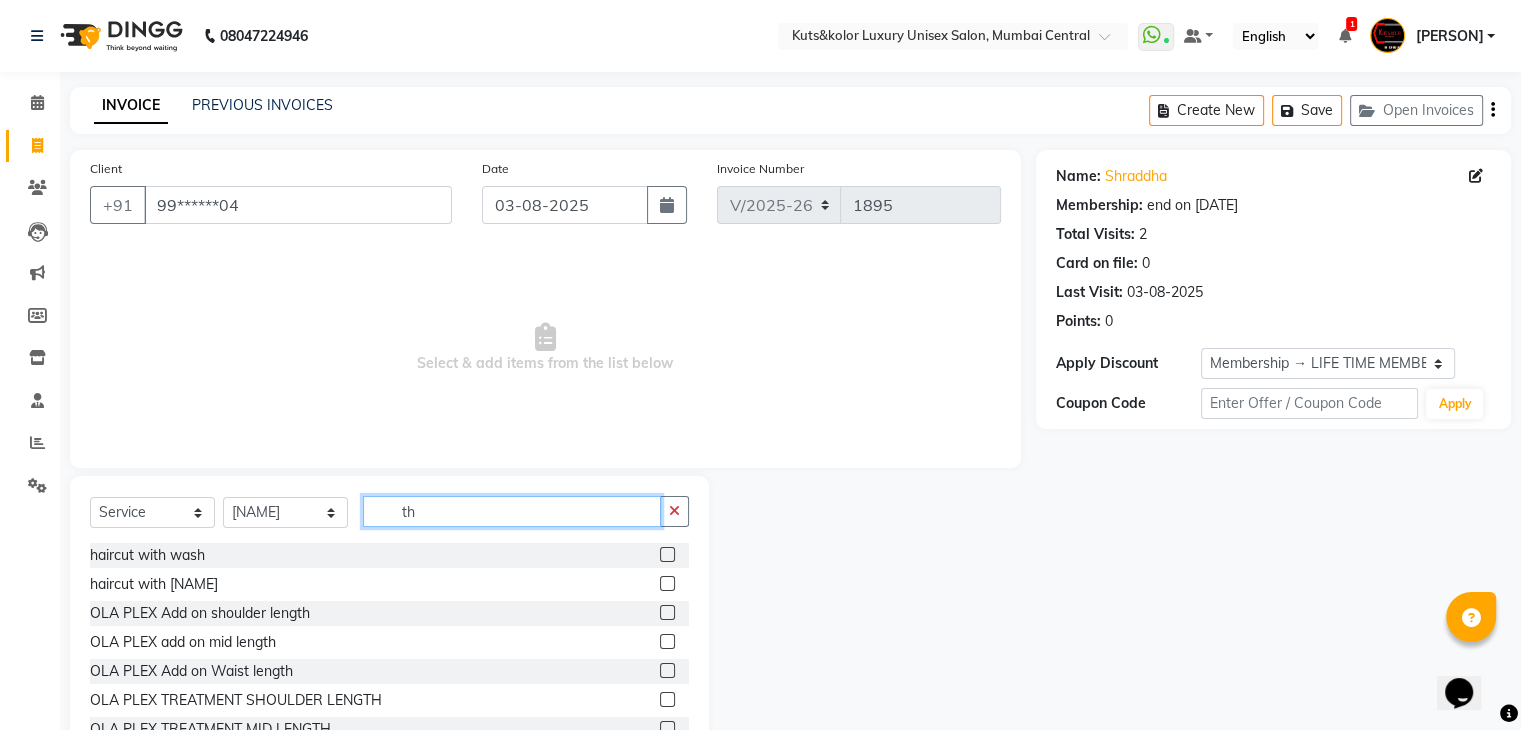 type on "t" 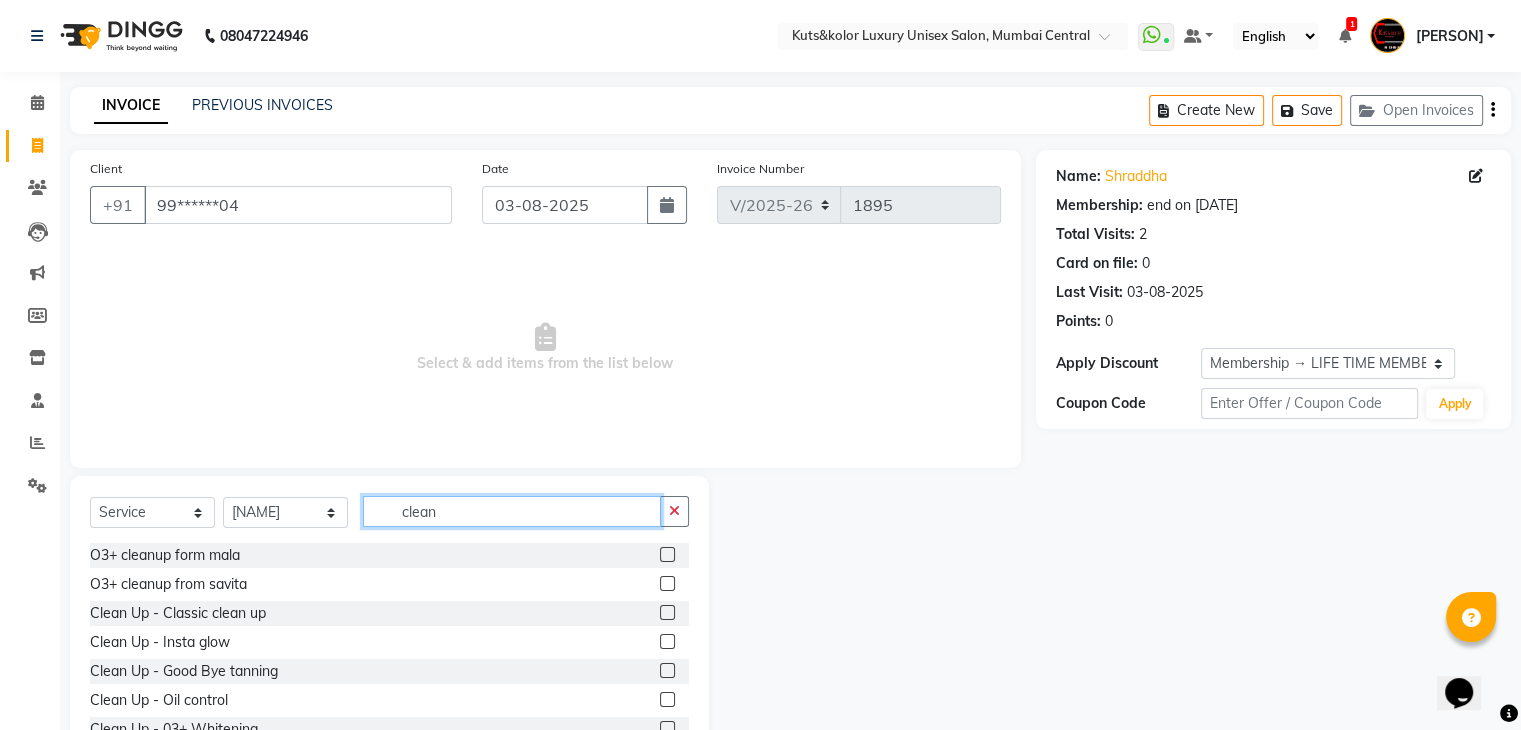 type on "clean" 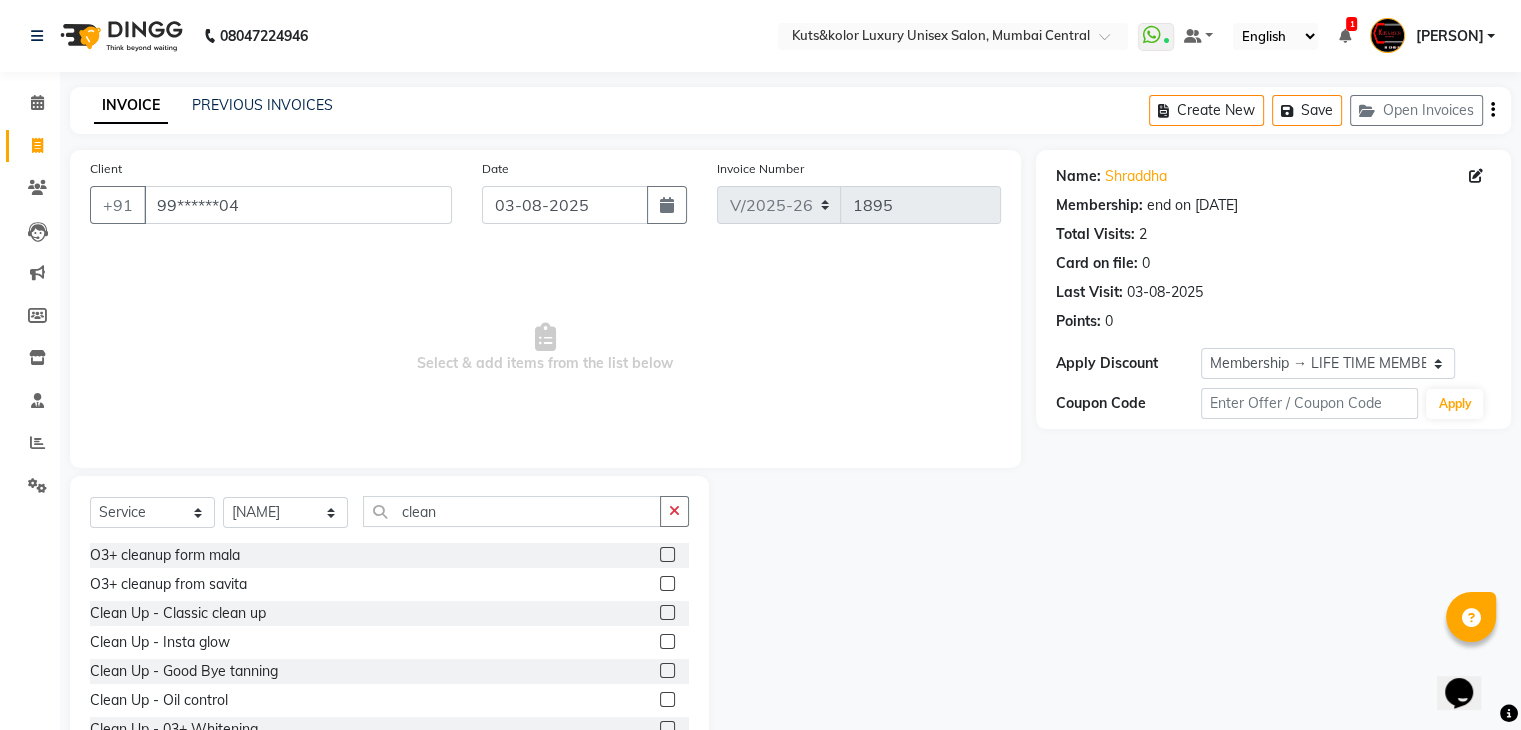 click 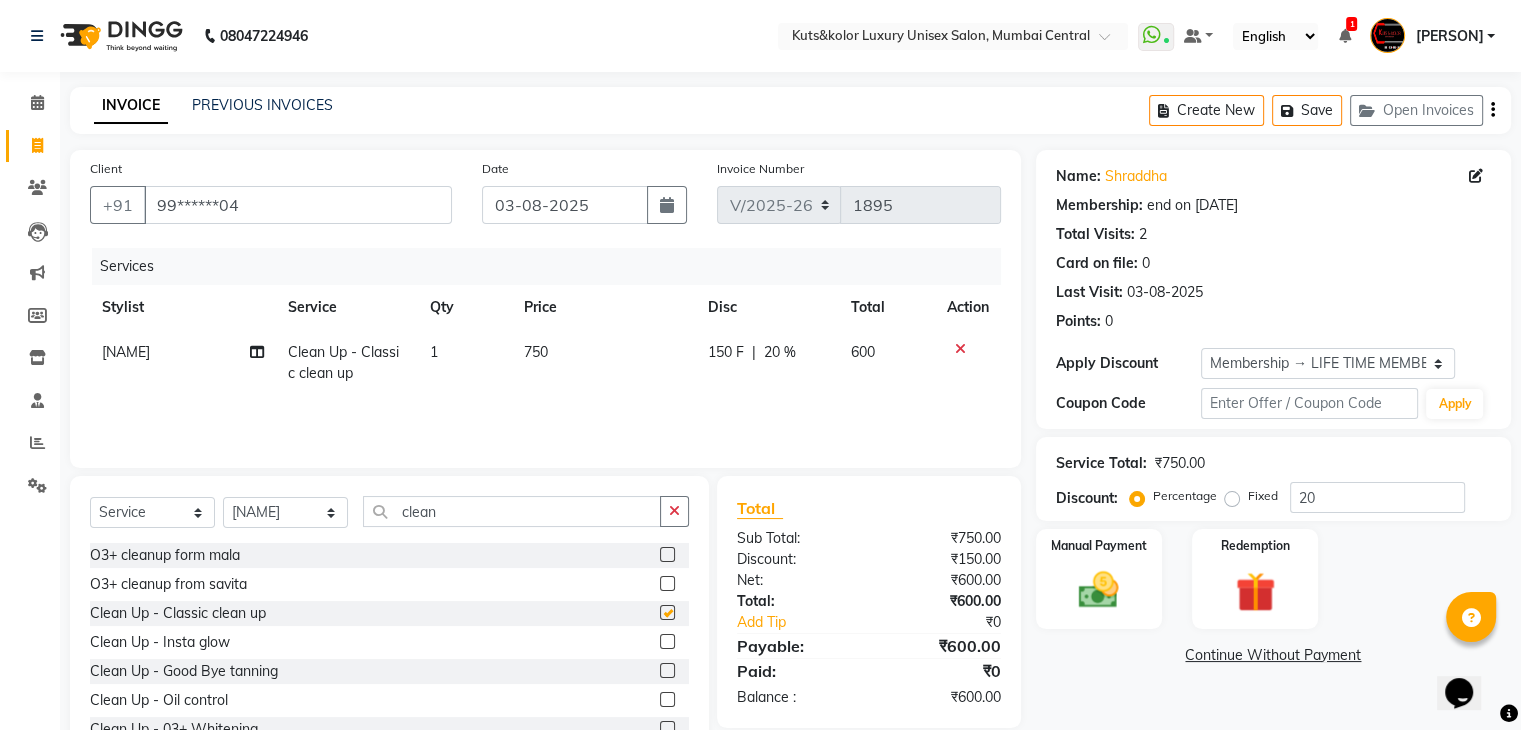 checkbox on "false" 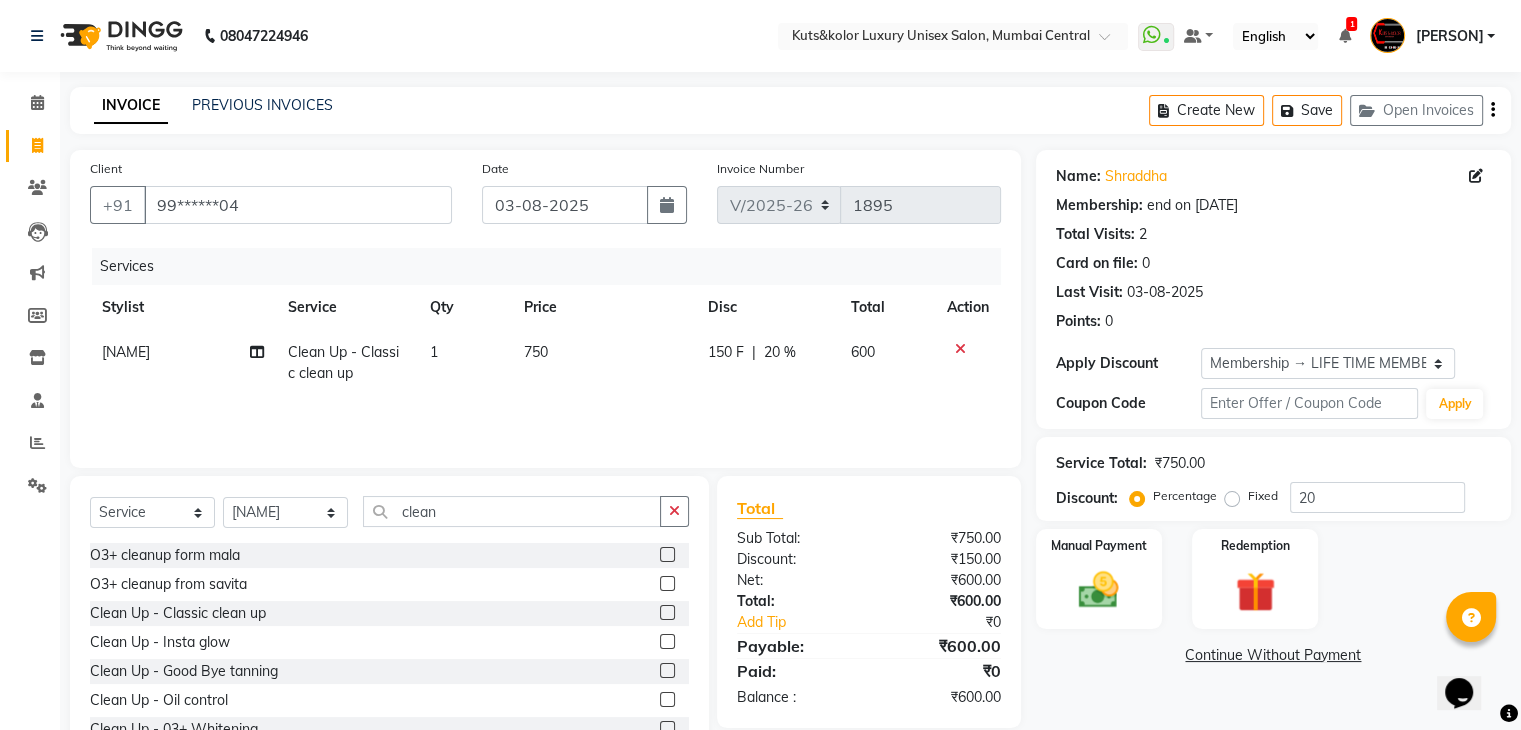 click on "150 F" 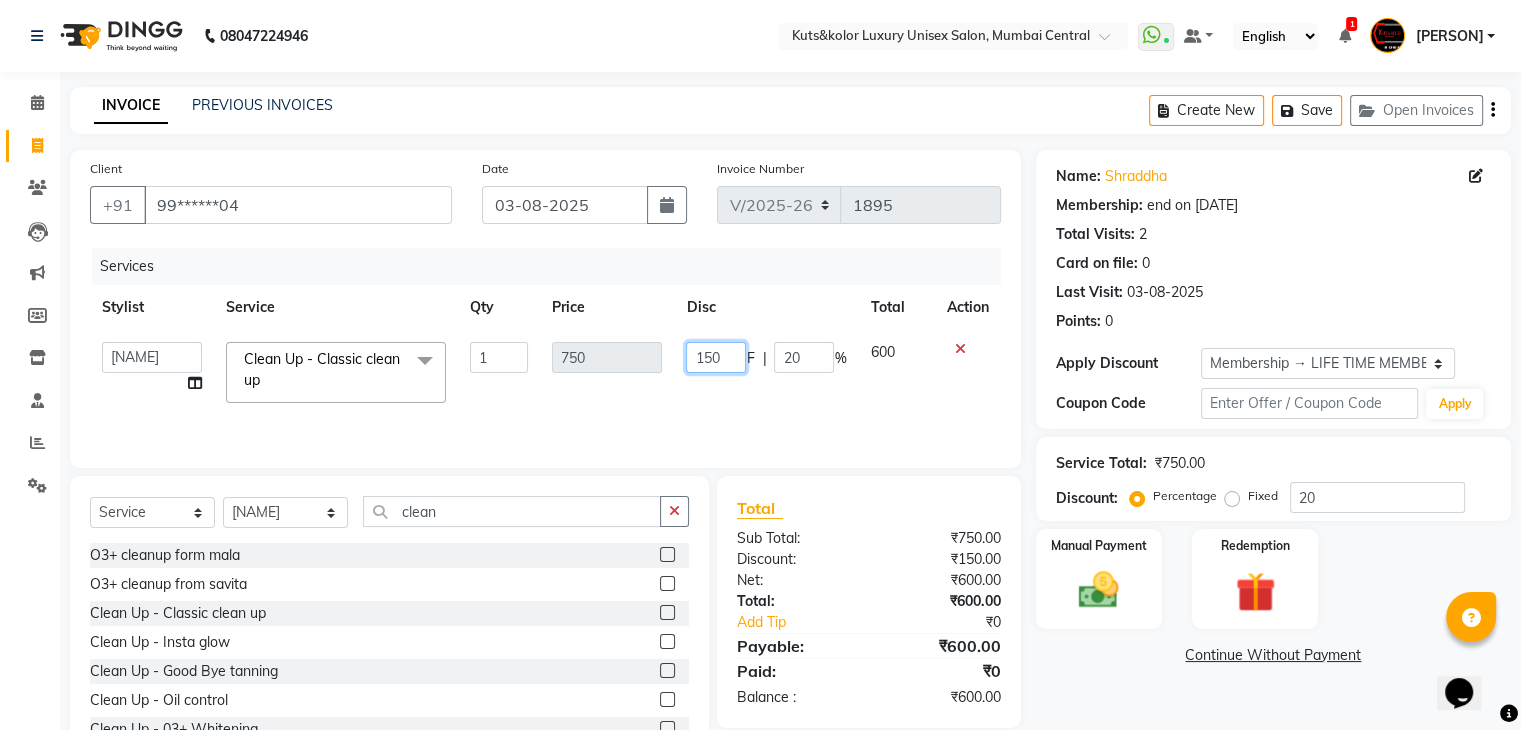 click on "150" 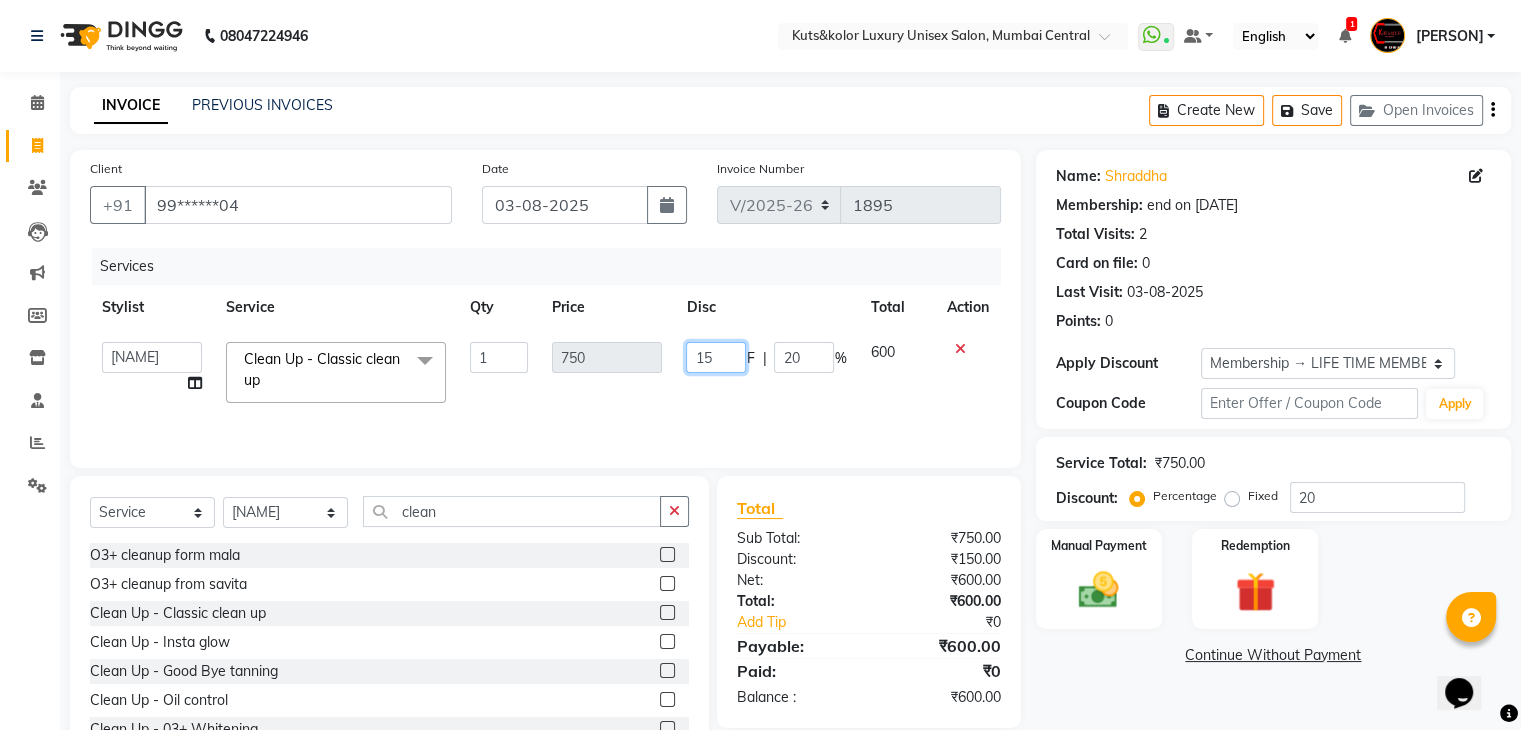 type on "1" 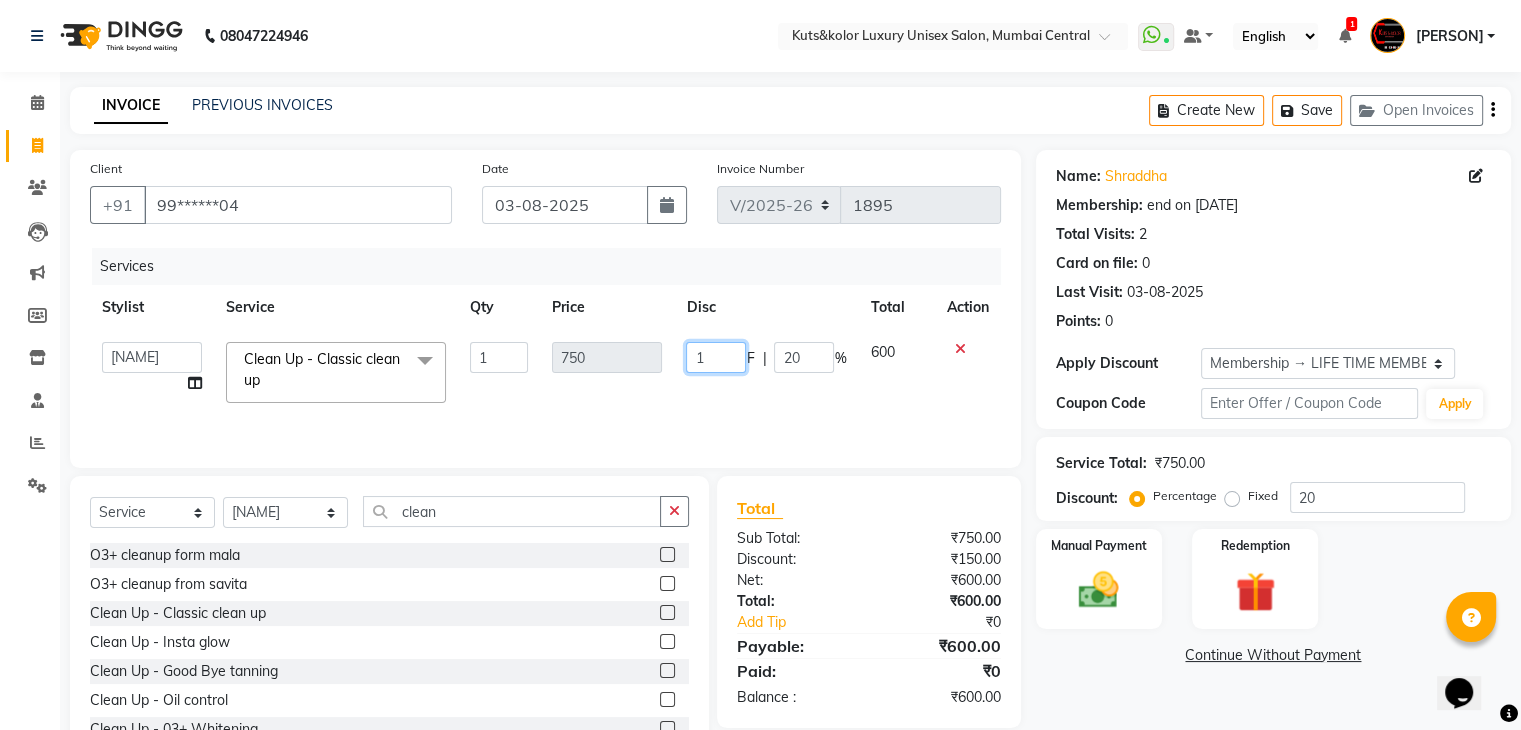 type 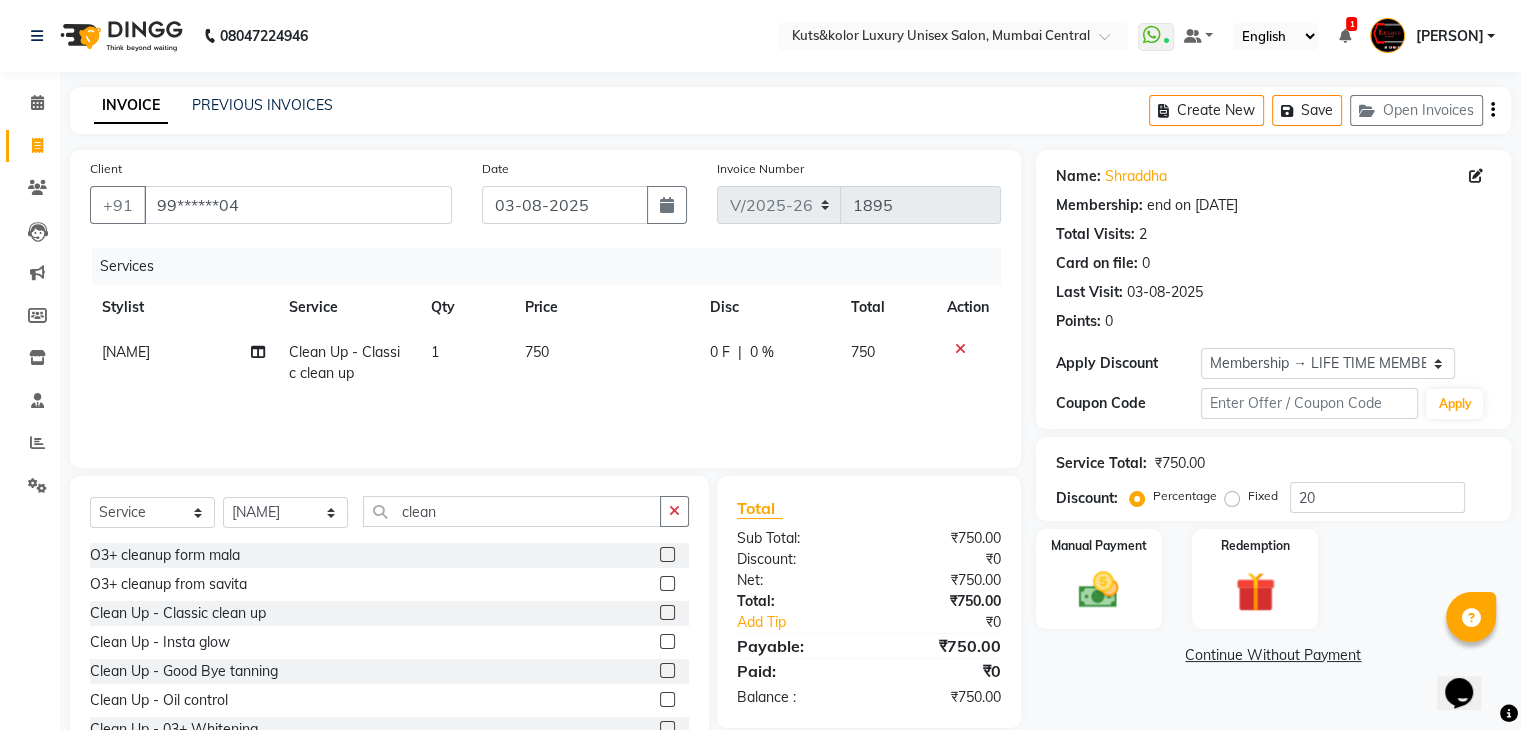 click on "Services Stylist Service Qty Price Disc Total Action [NAME] Clean Up - Classic clean up 1 750 0 F | 0 % 750" 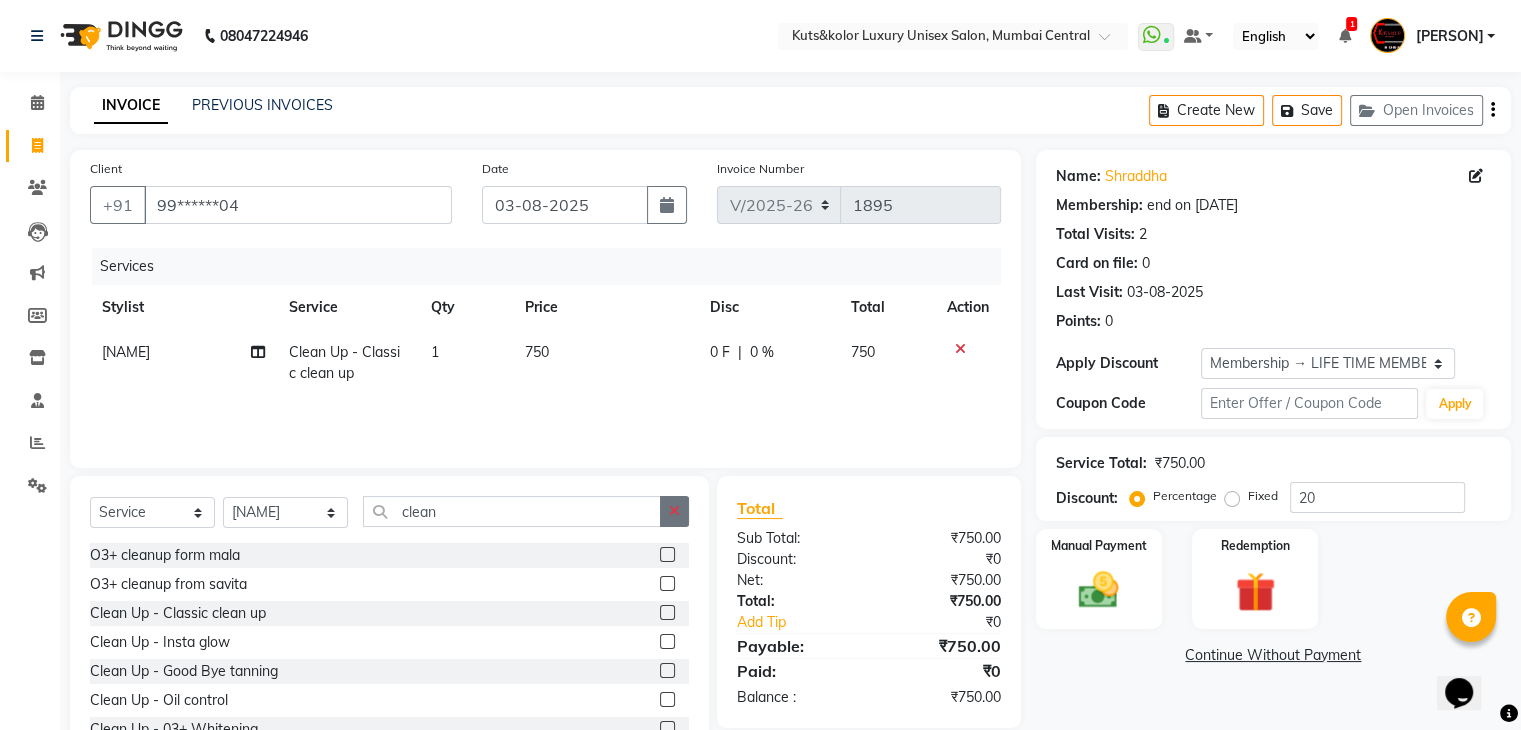 click 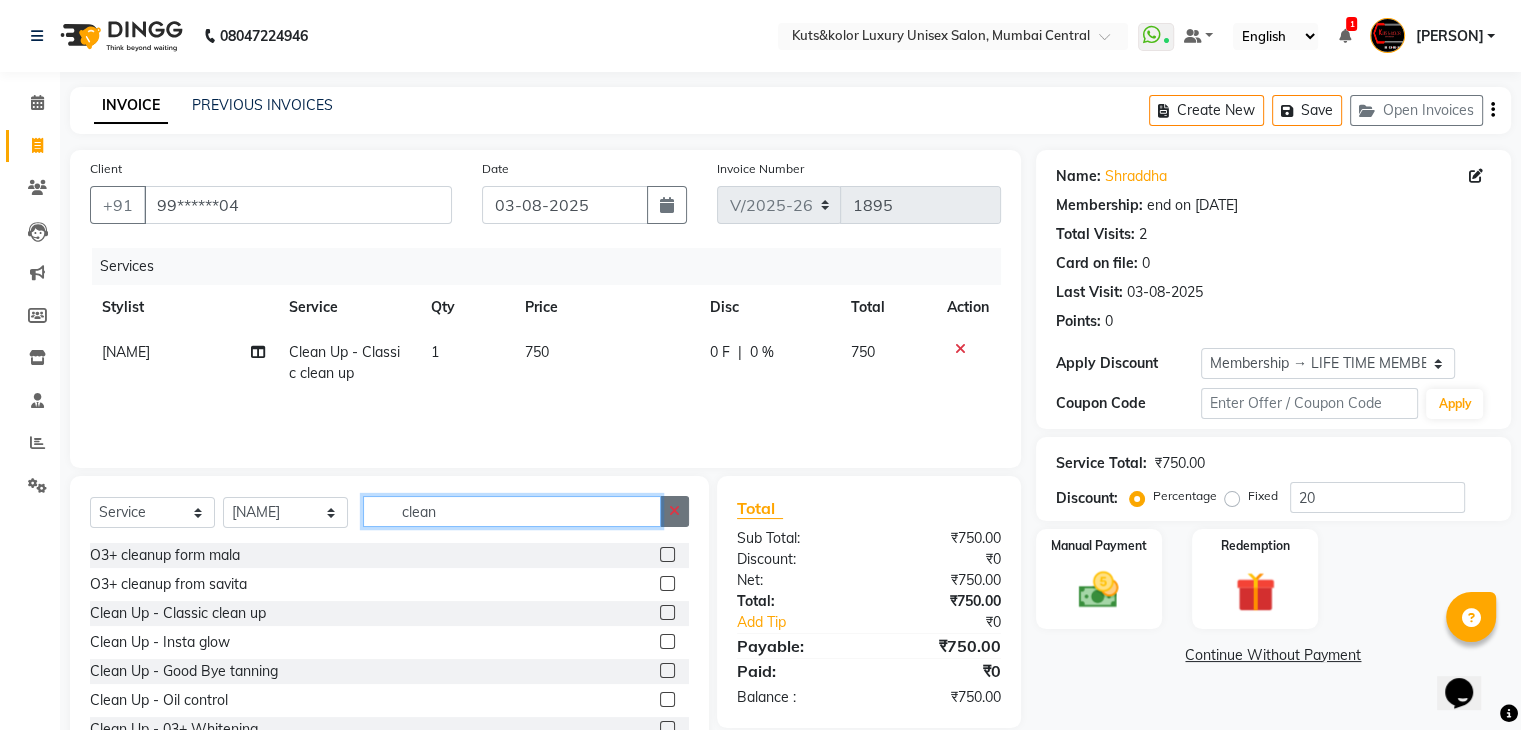 type 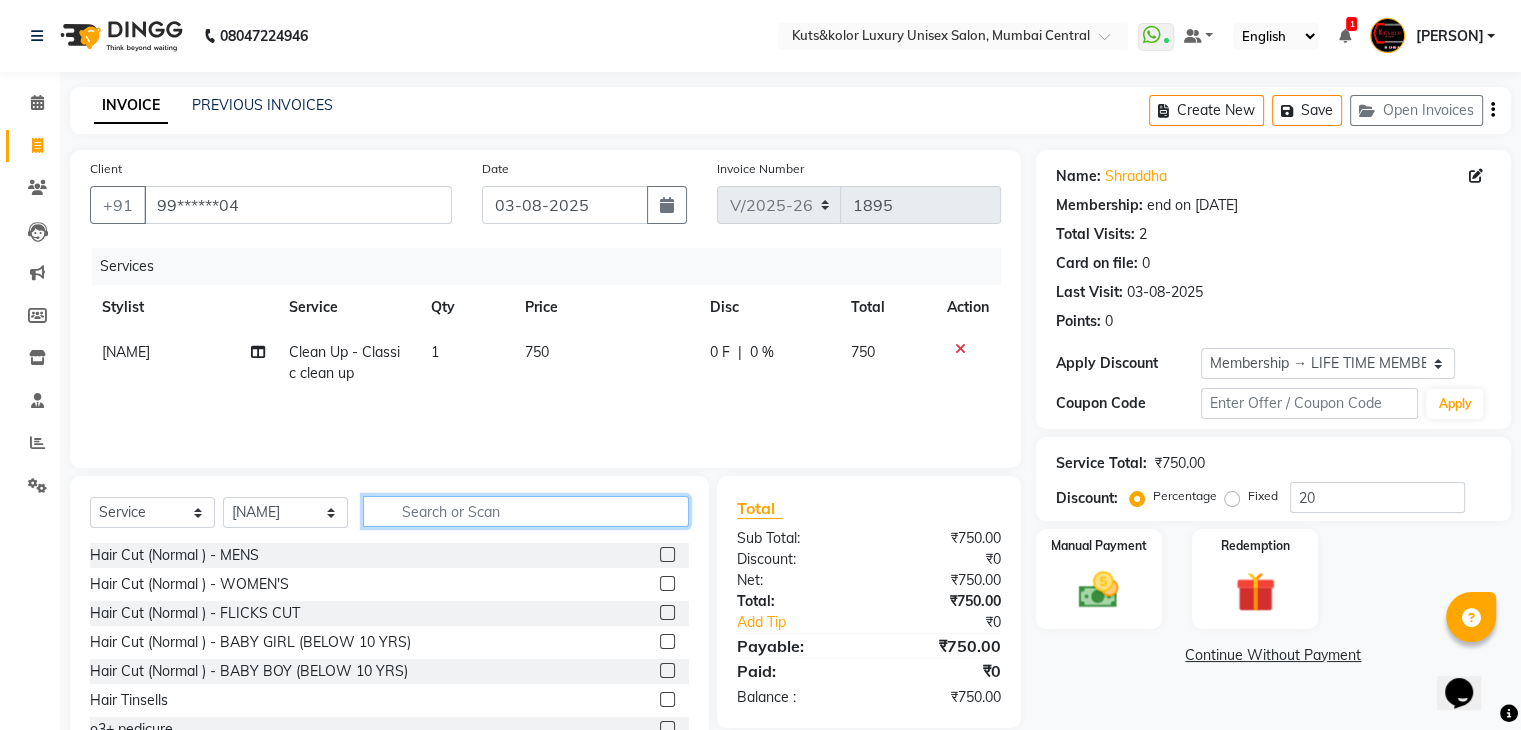 scroll, scrollTop: 72, scrollLeft: 0, axis: vertical 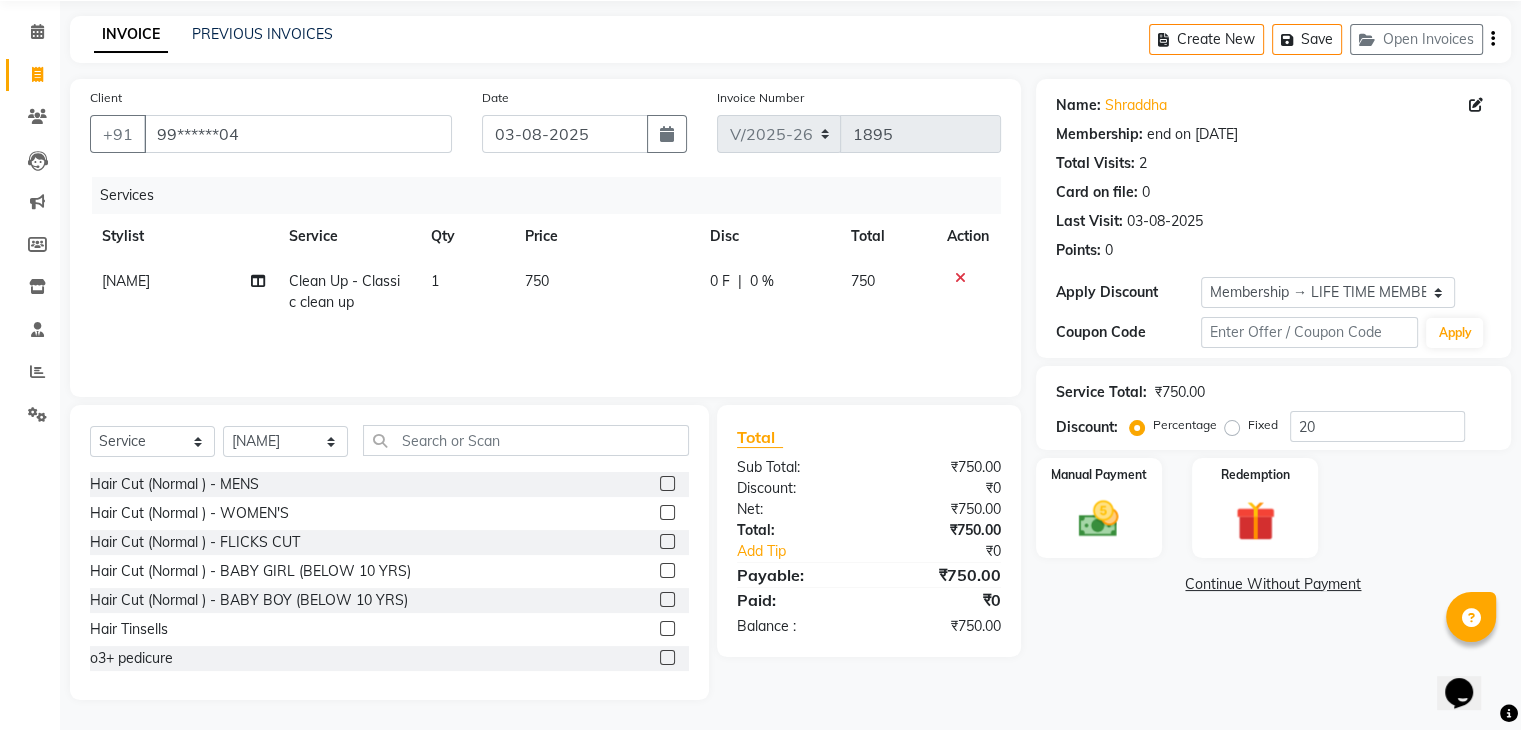 click on "750" 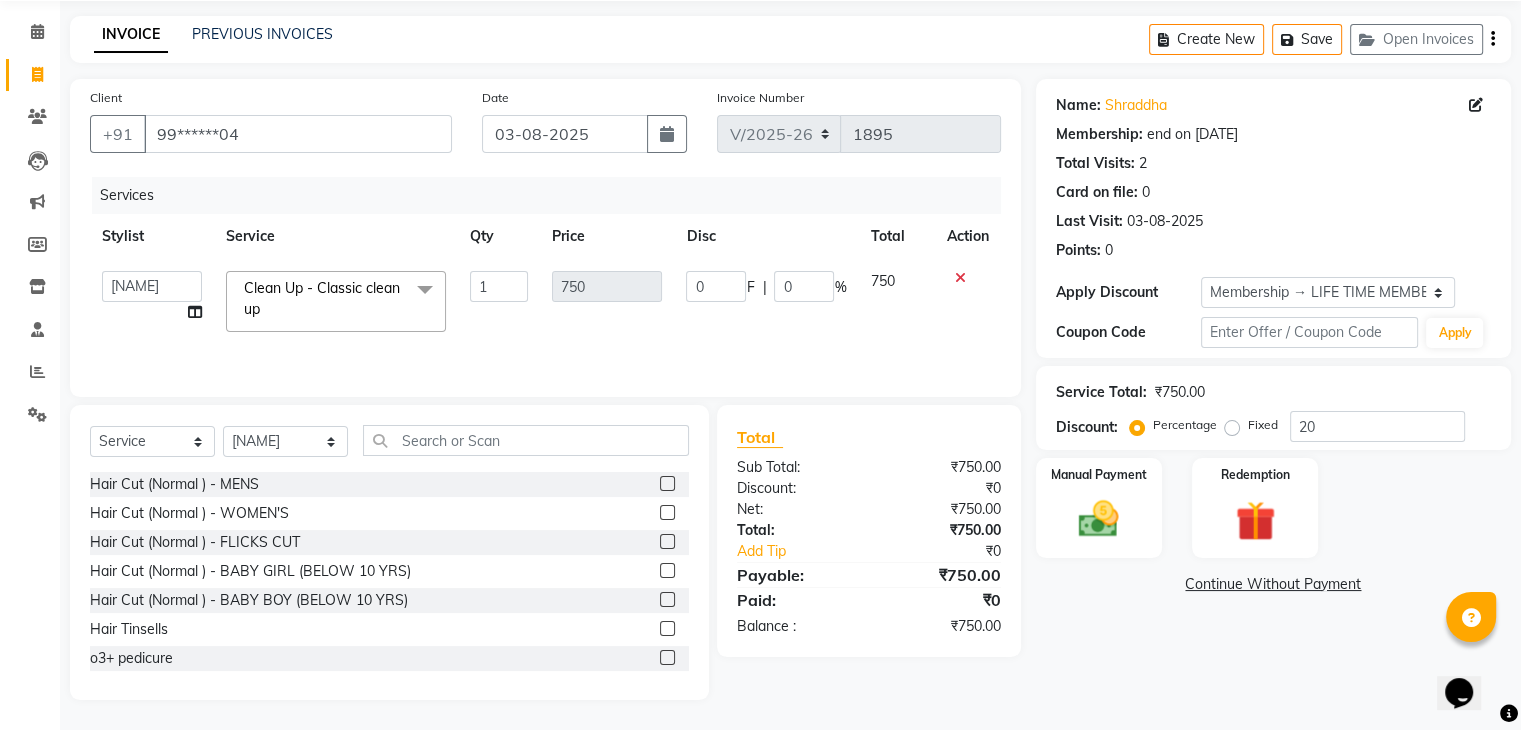 scroll, scrollTop: 0, scrollLeft: 0, axis: both 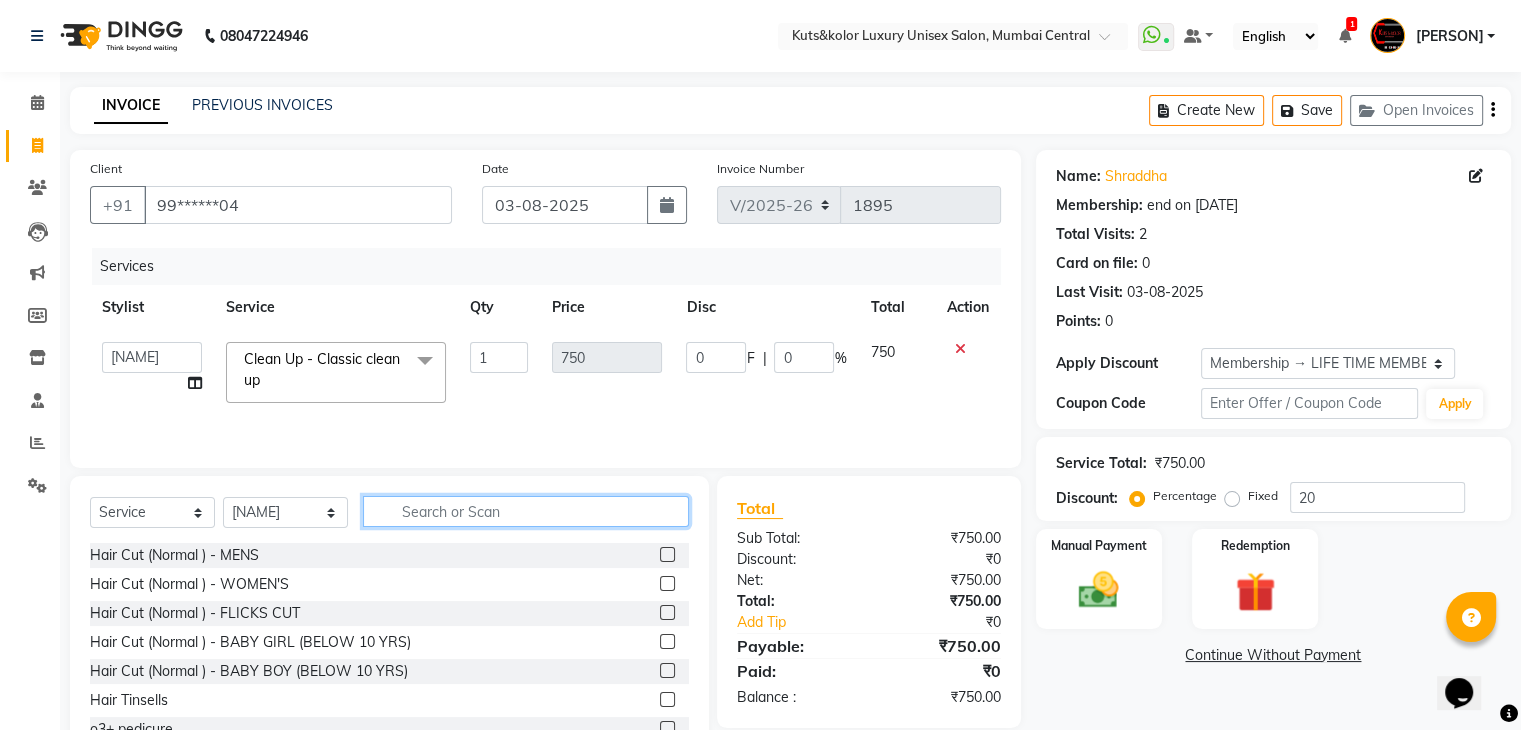 click 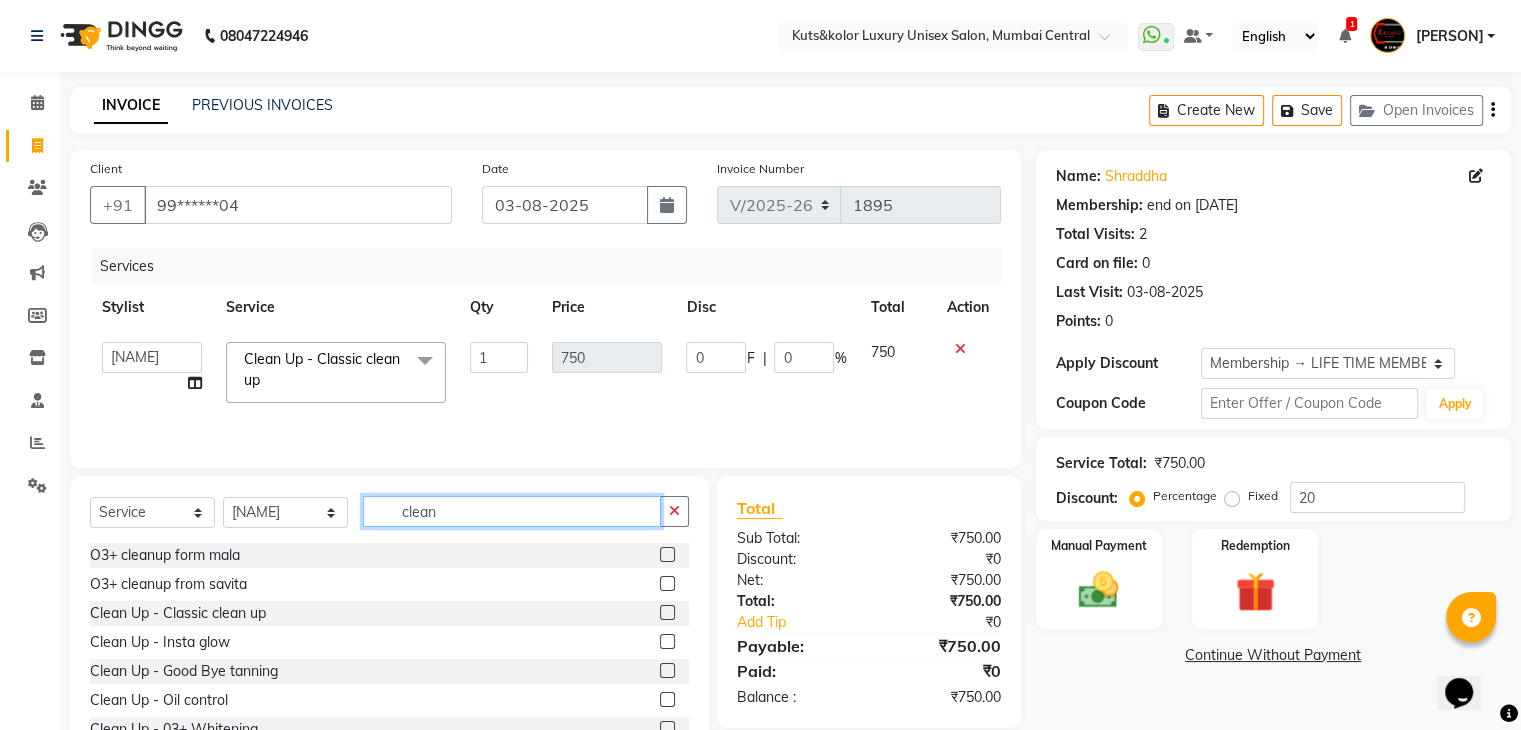 type on "clean" 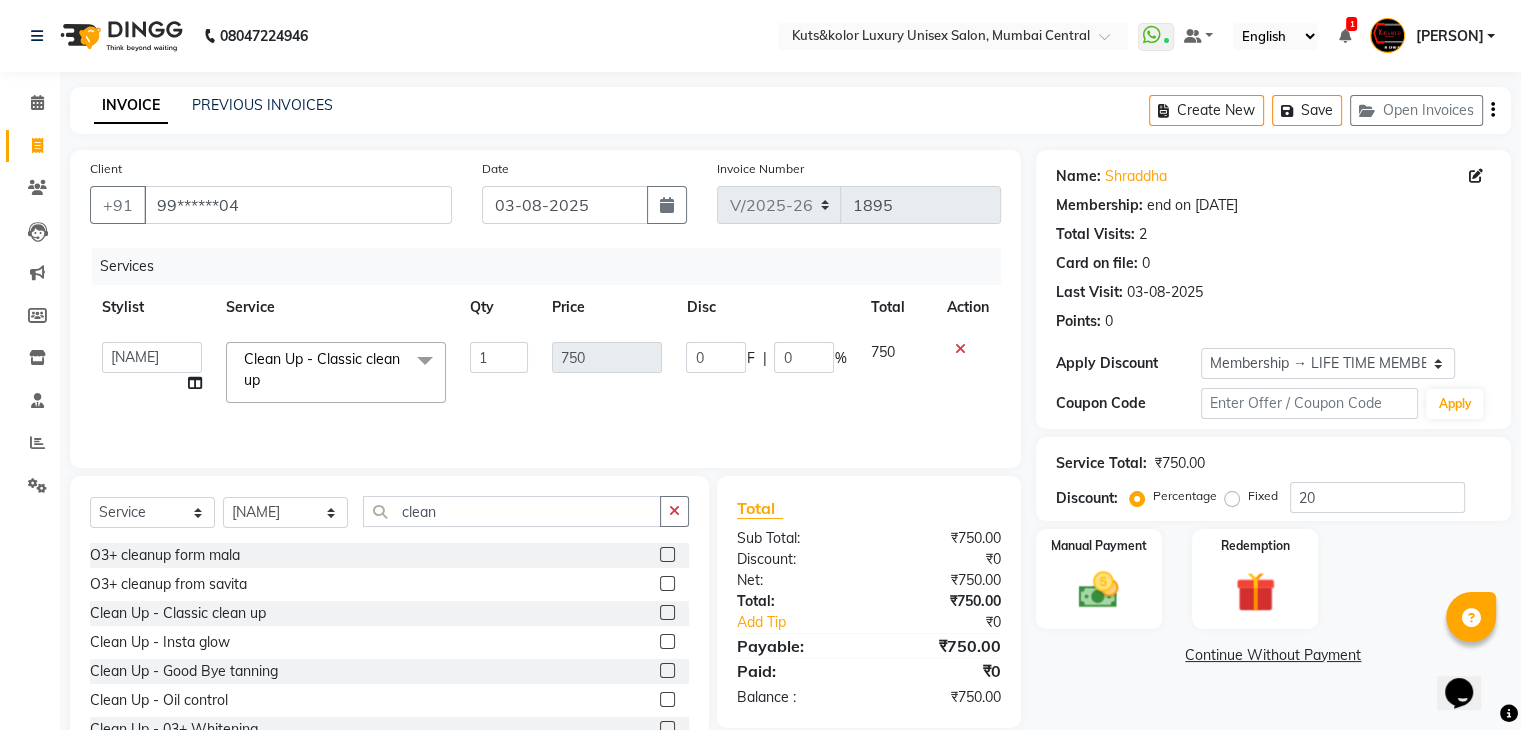 click 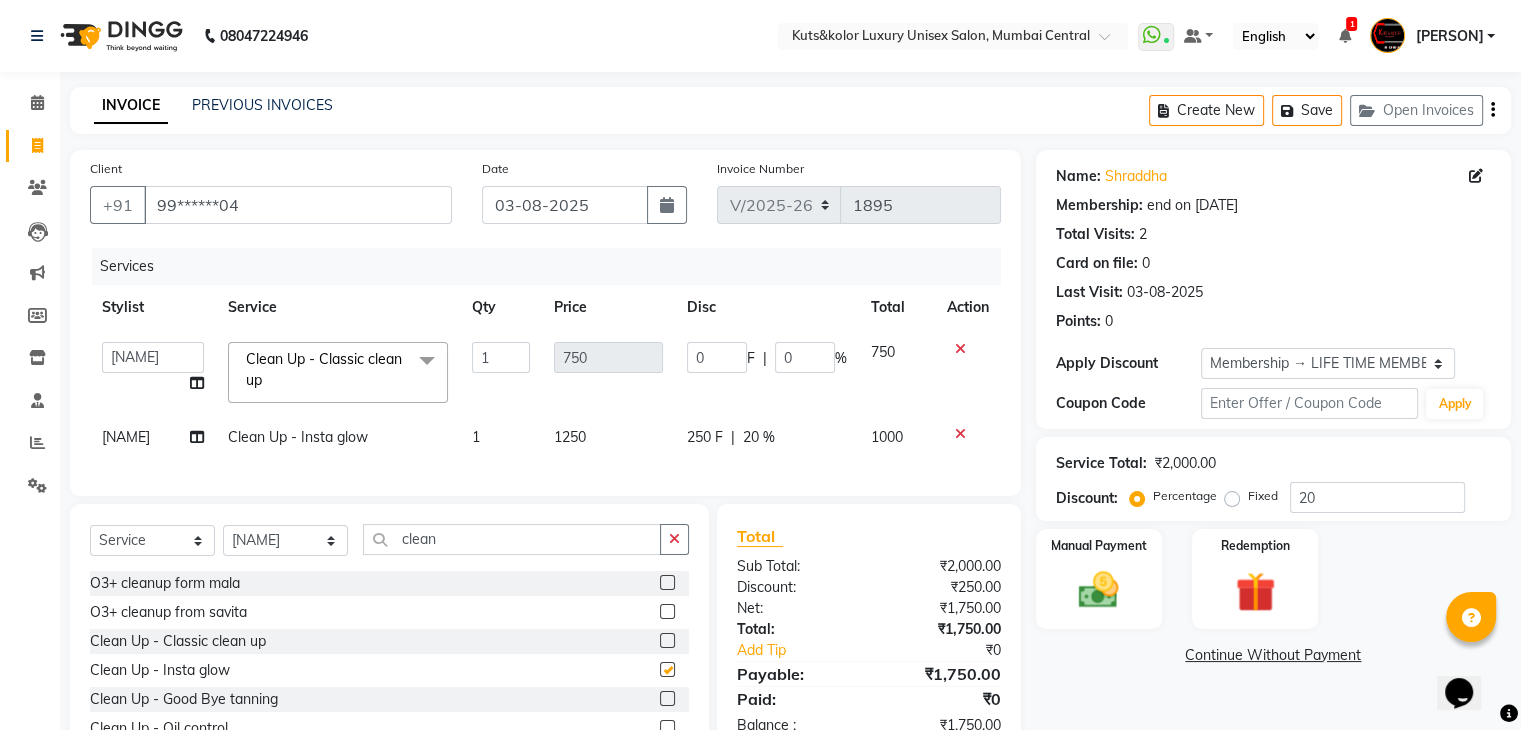 checkbox on "false" 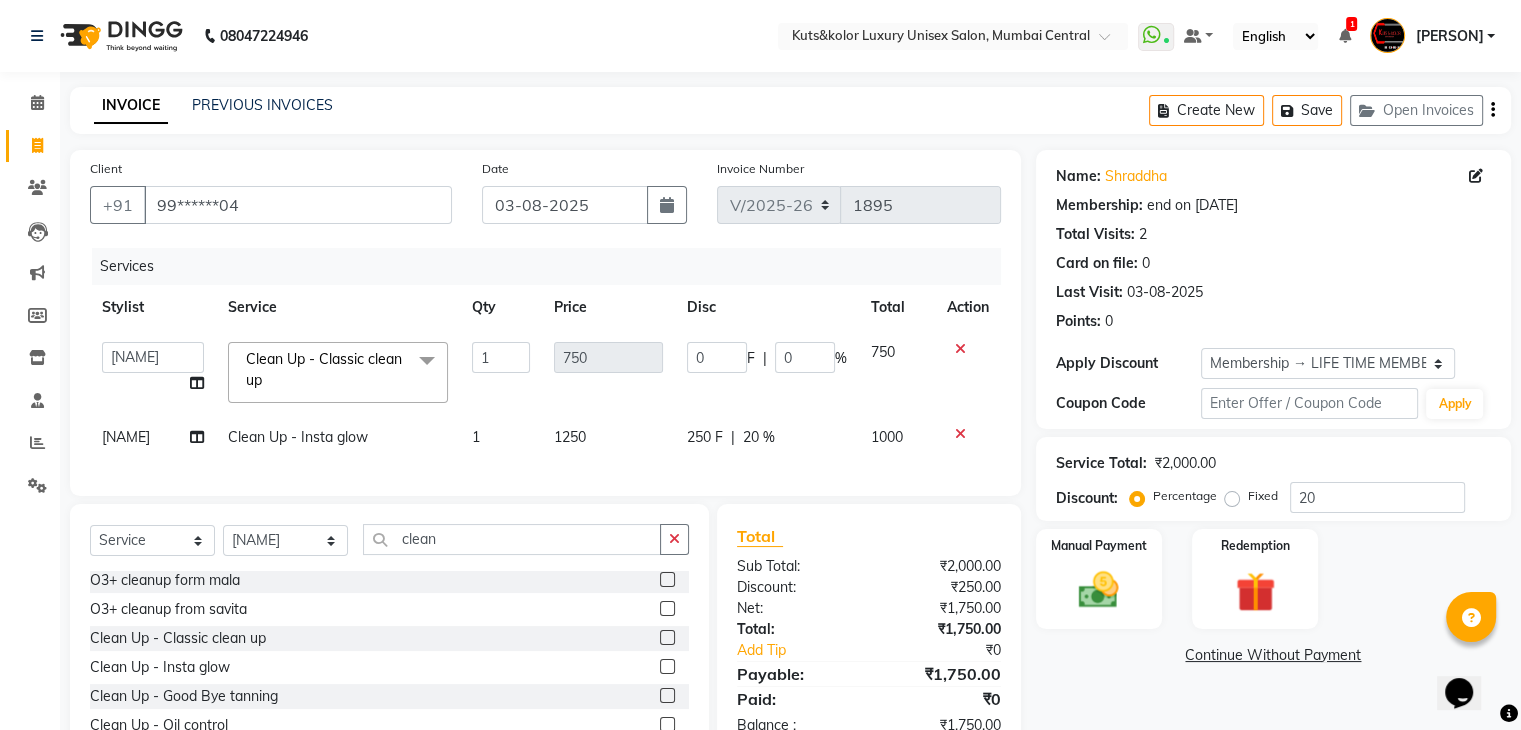 scroll, scrollTop: 0, scrollLeft: 0, axis: both 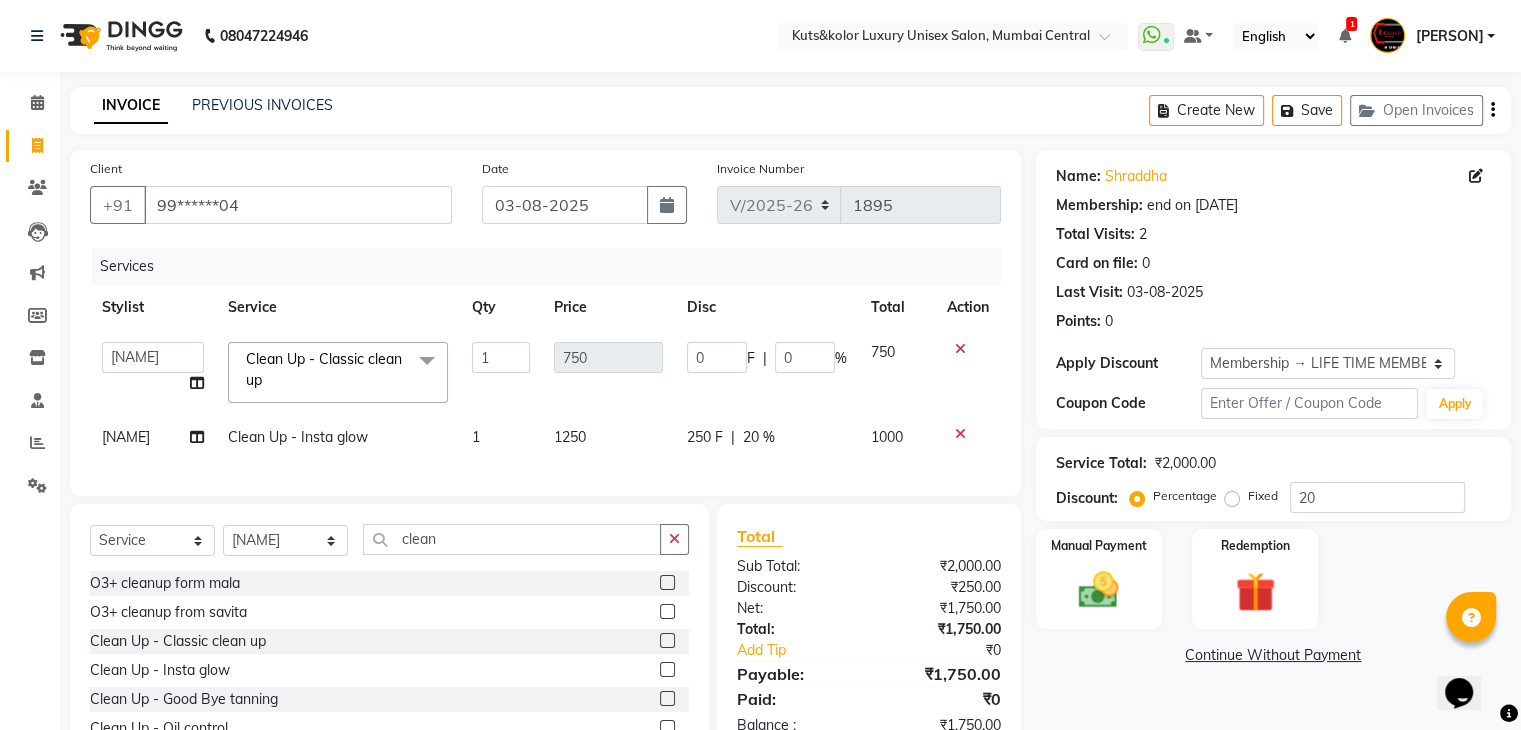 click 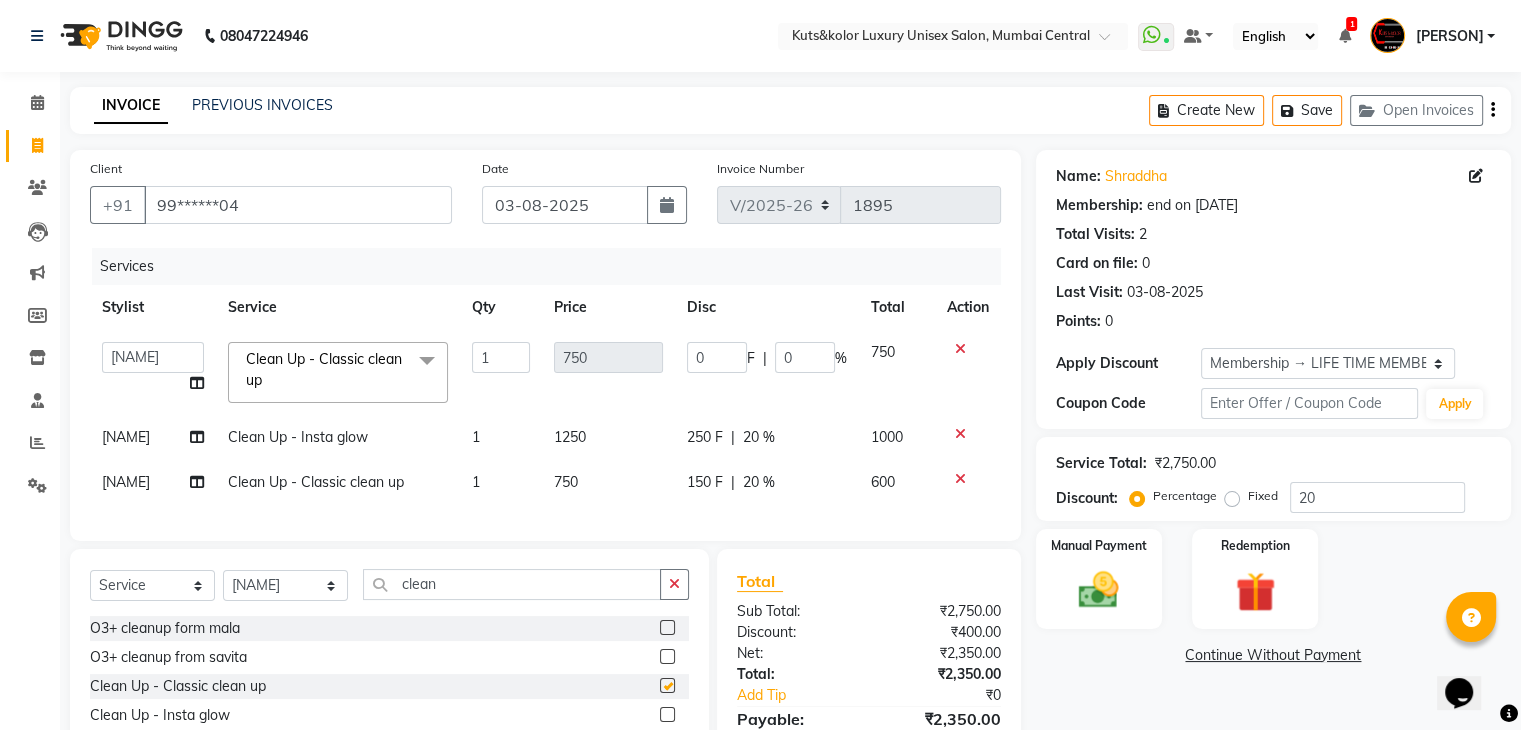 checkbox on "false" 